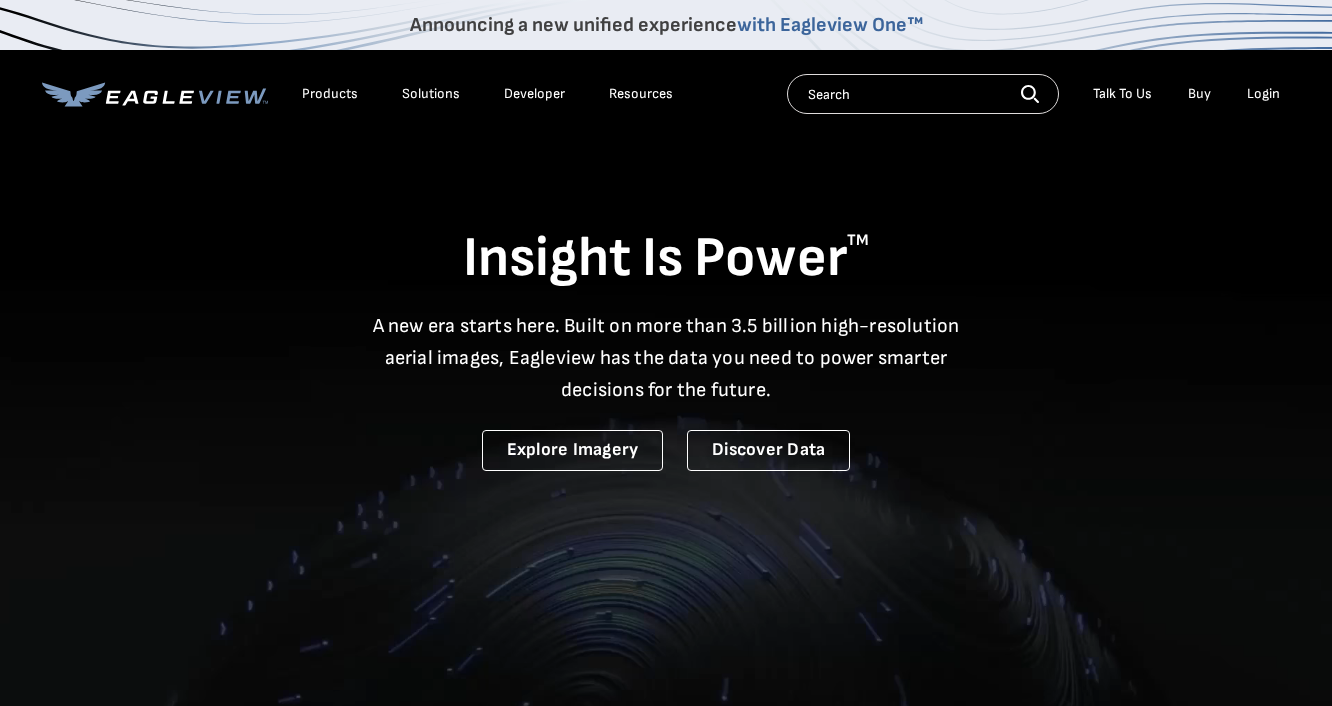 scroll, scrollTop: 0, scrollLeft: 0, axis: both 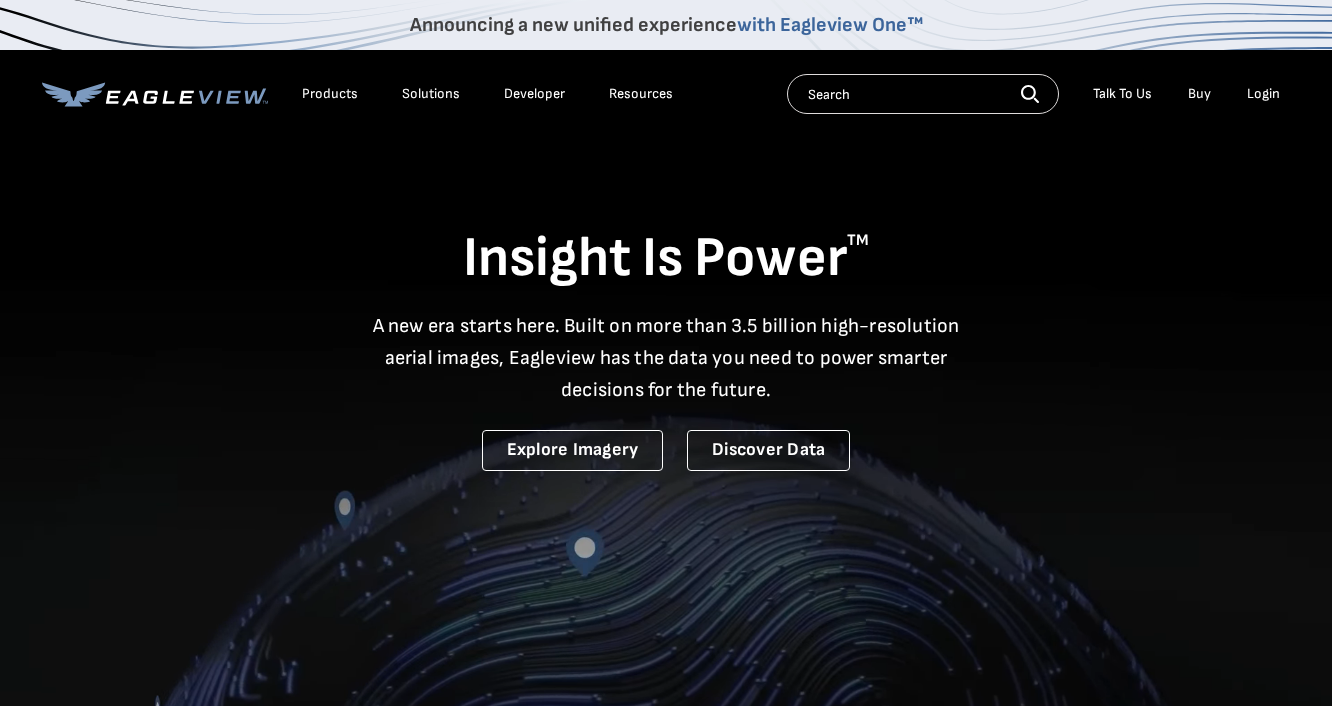 click on "Products" at bounding box center [330, 94] 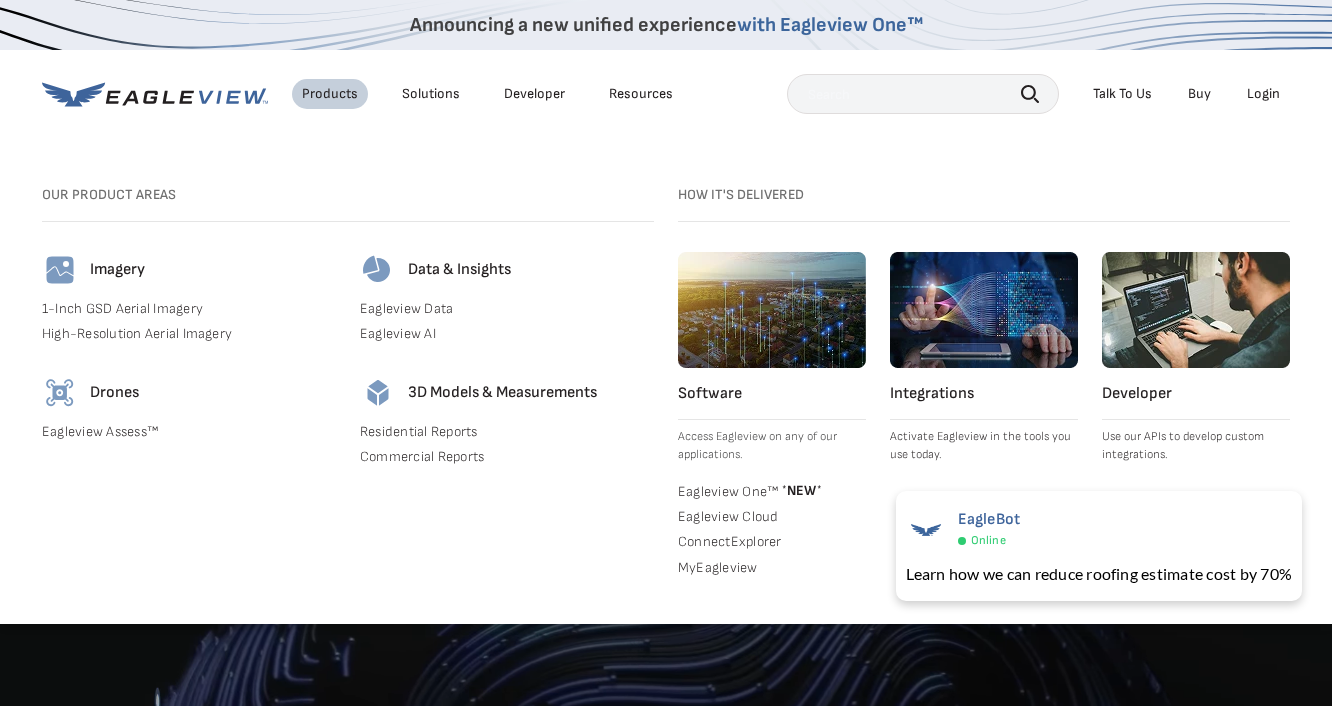 scroll, scrollTop: 0, scrollLeft: 0, axis: both 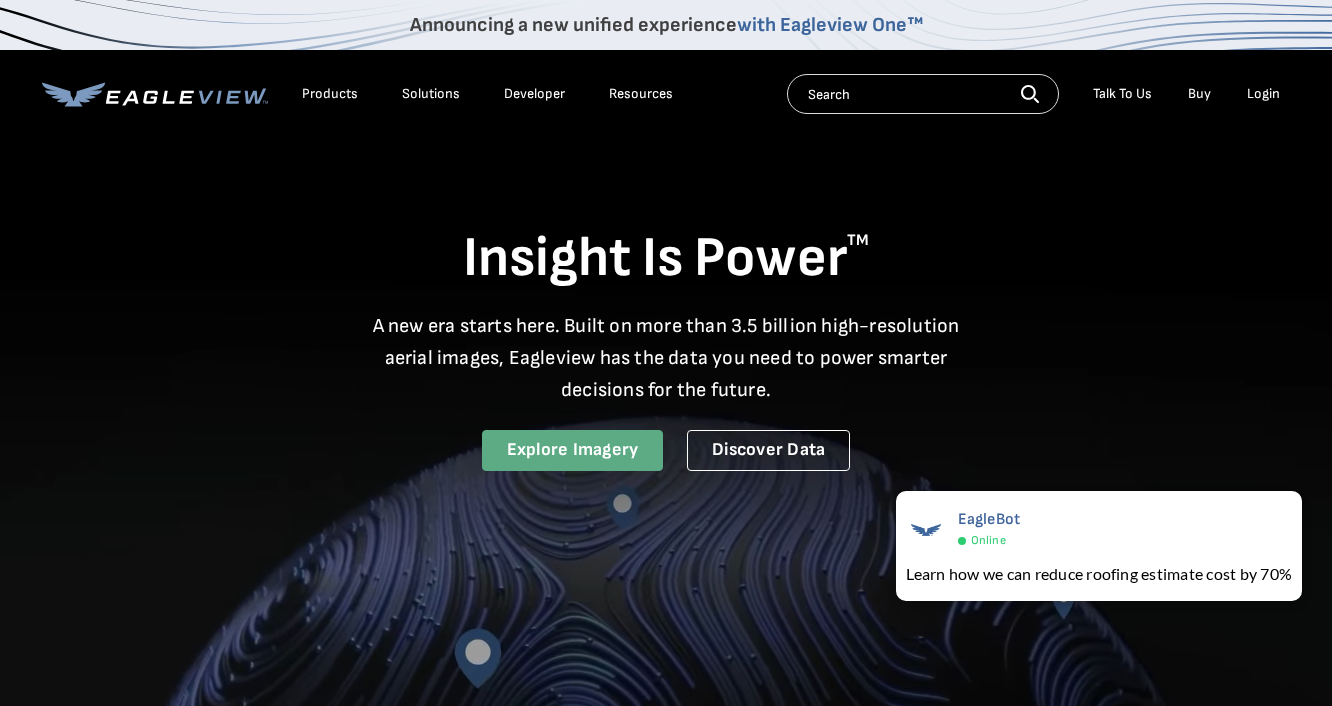 click on "Explore Imagery" at bounding box center [573, 450] 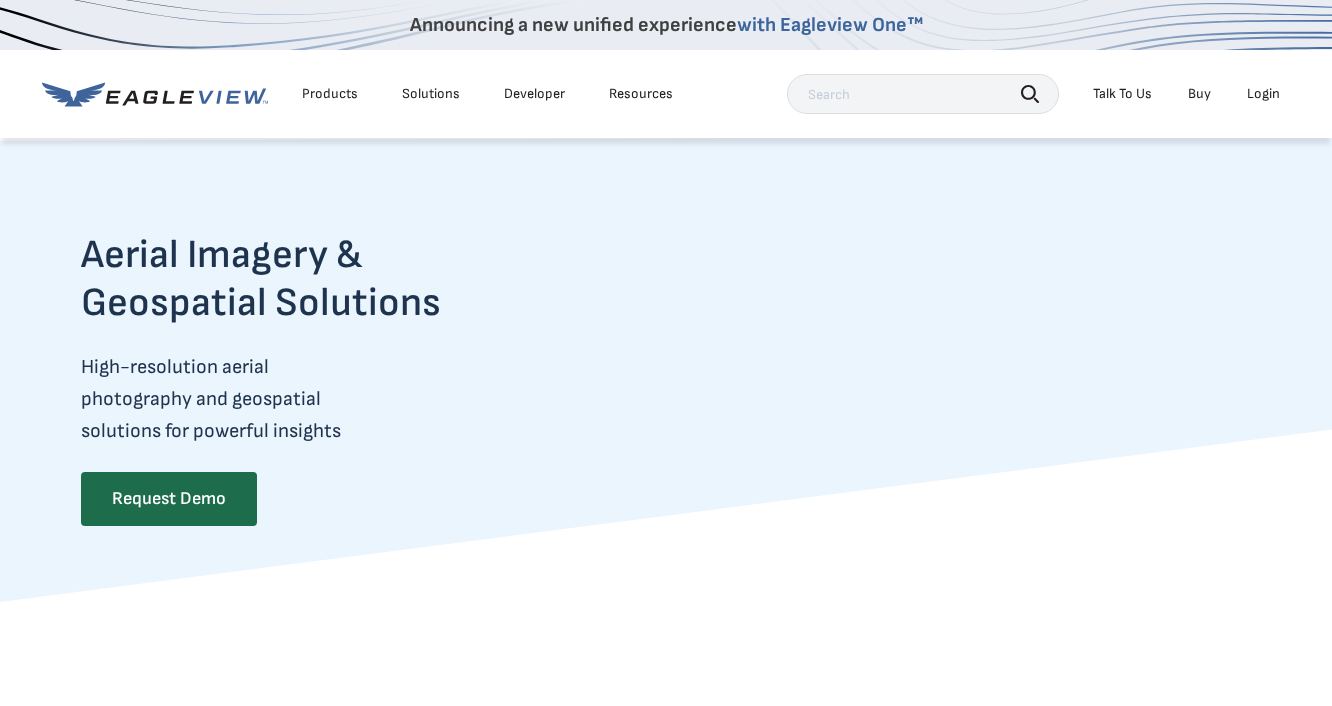 scroll, scrollTop: 0, scrollLeft: 0, axis: both 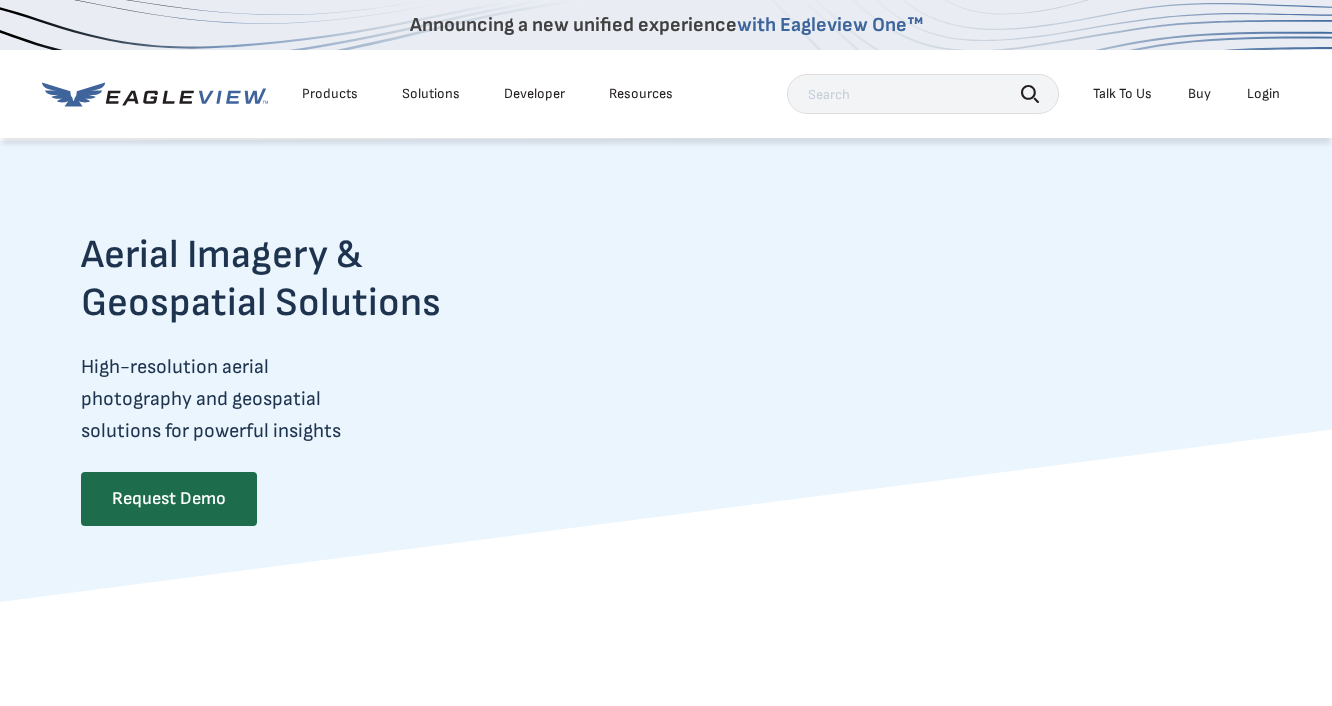 click at bounding box center (923, 94) 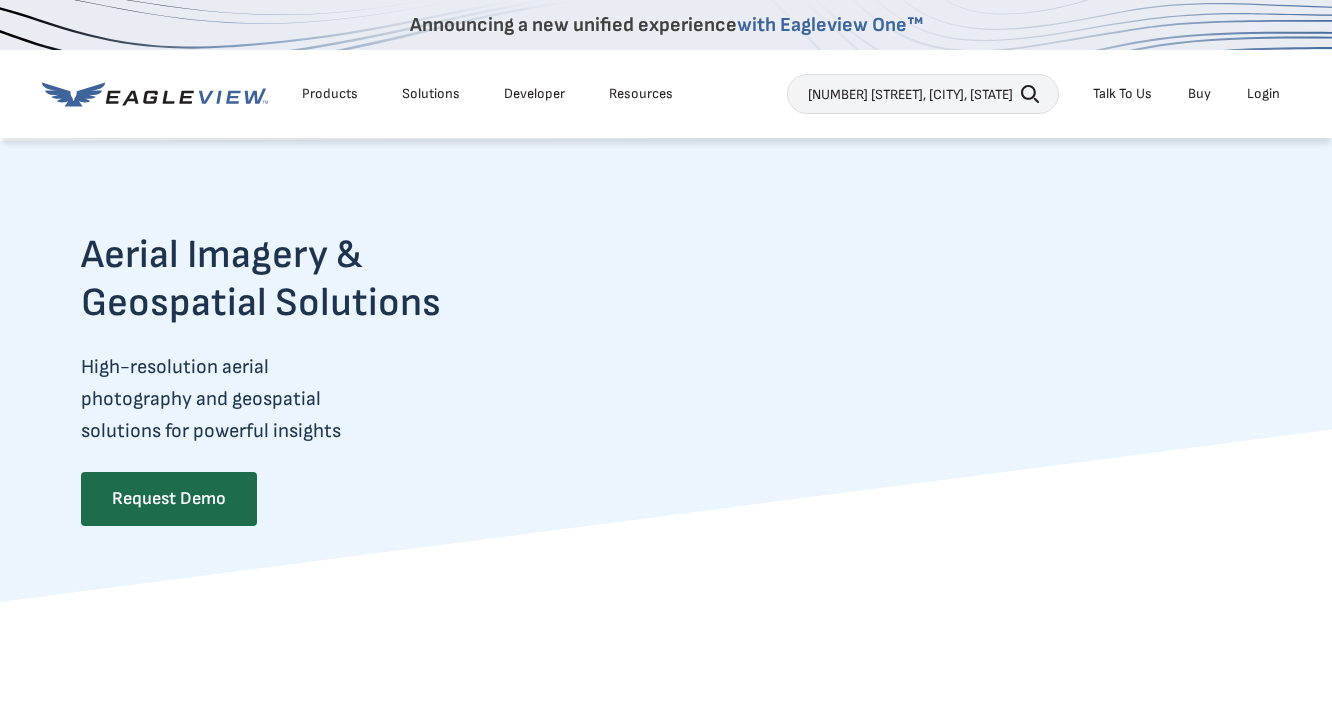type on "[NUMBER] [STREET], [CITY], [STATE]" 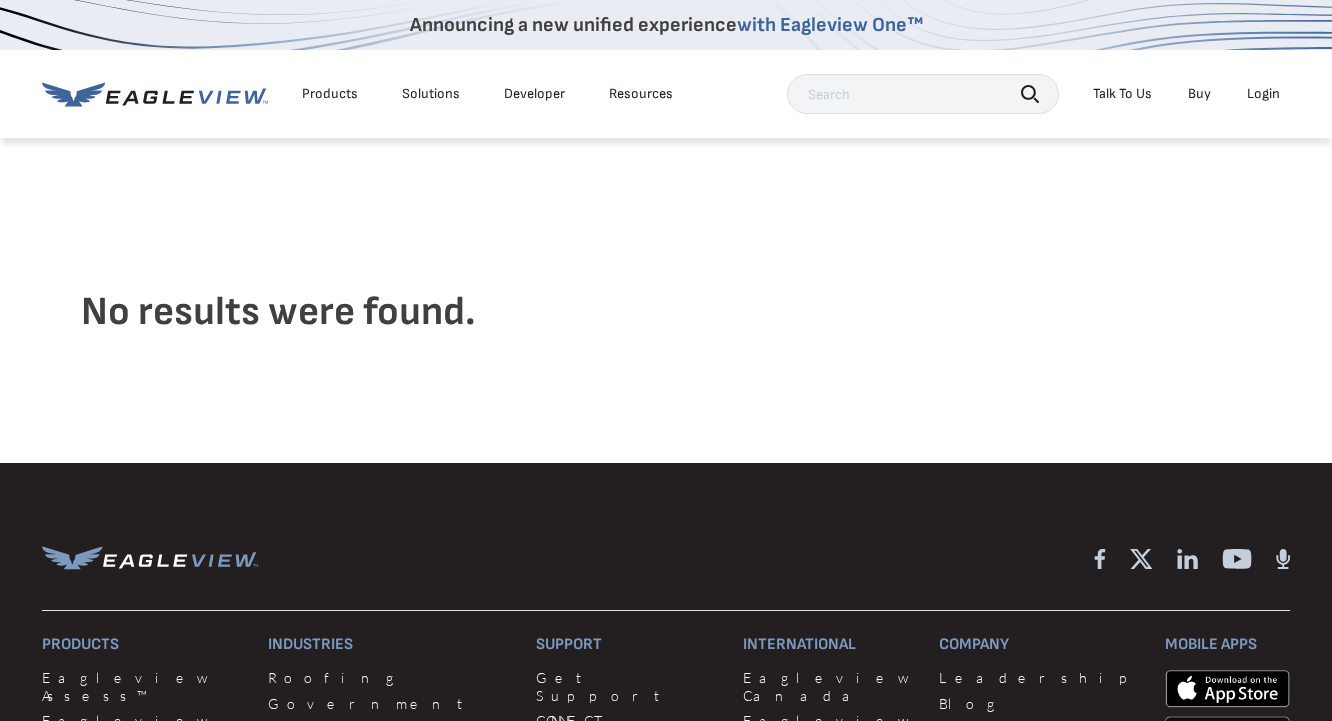 scroll, scrollTop: 0, scrollLeft: 0, axis: both 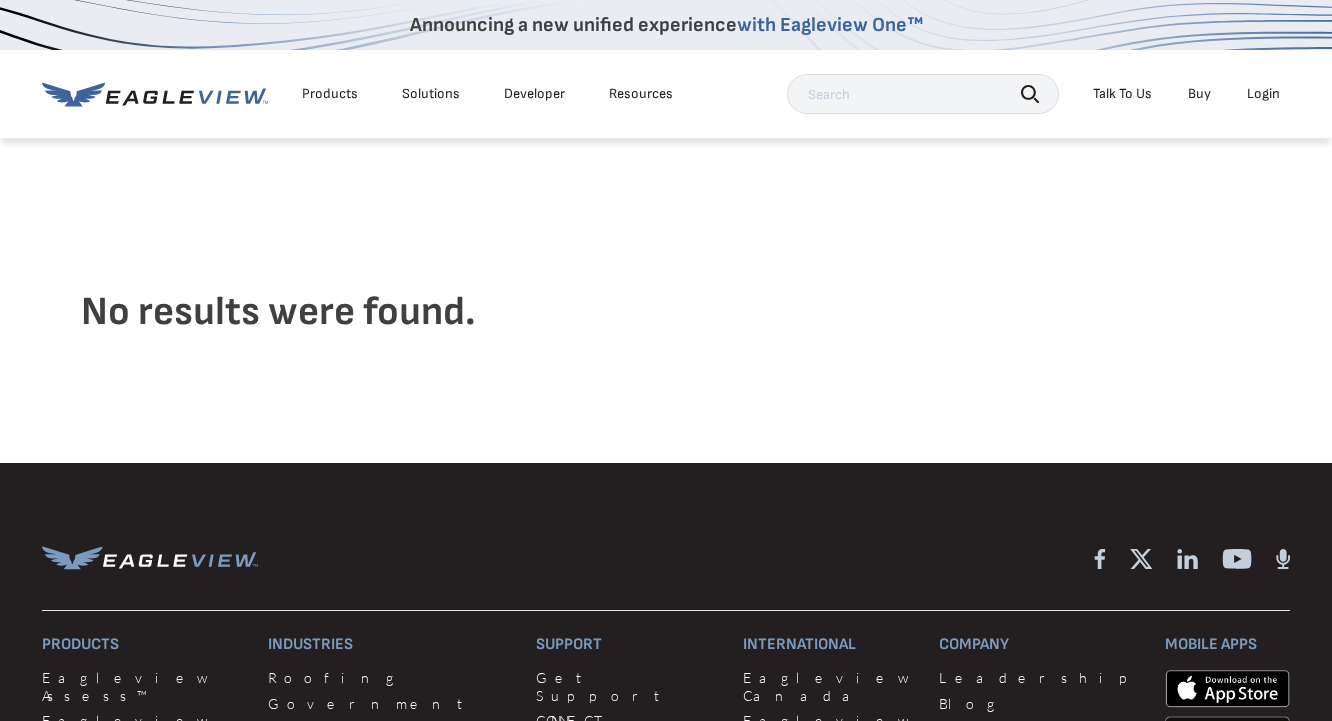 click on "Buy" at bounding box center [1199, 94] 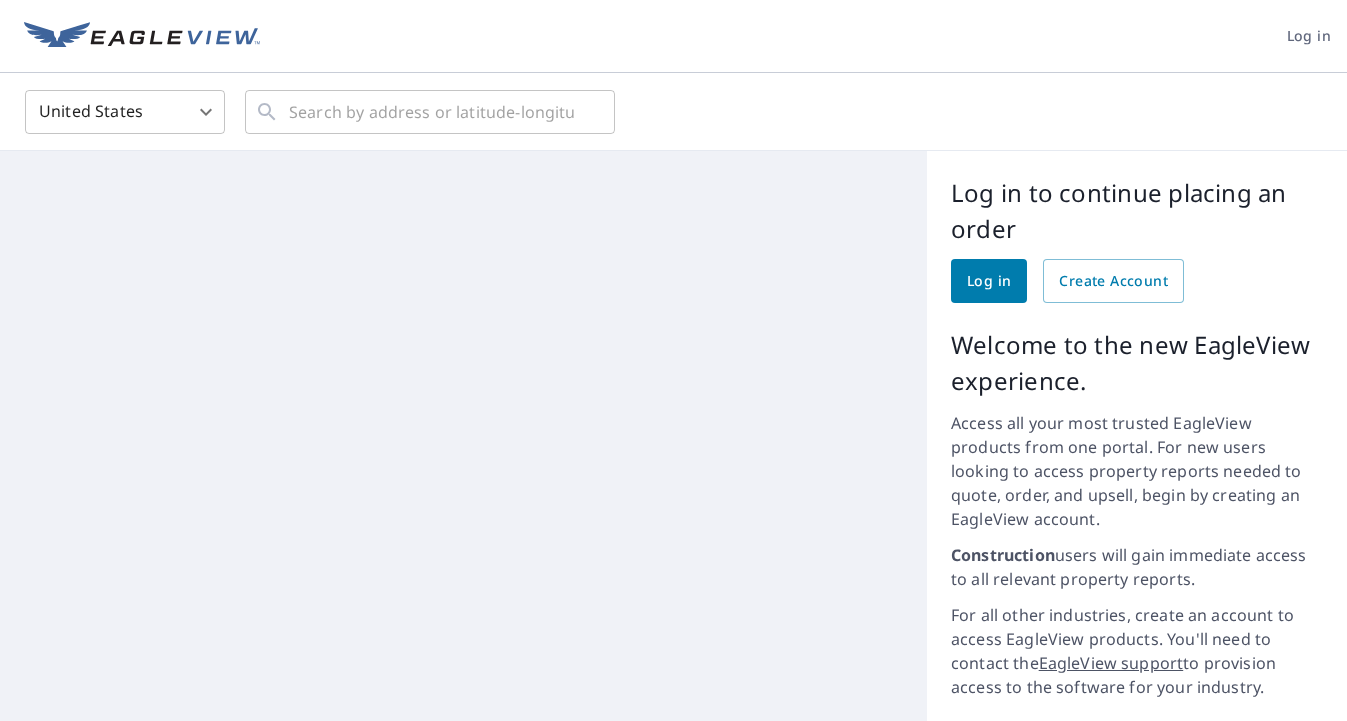 scroll, scrollTop: 0, scrollLeft: 0, axis: both 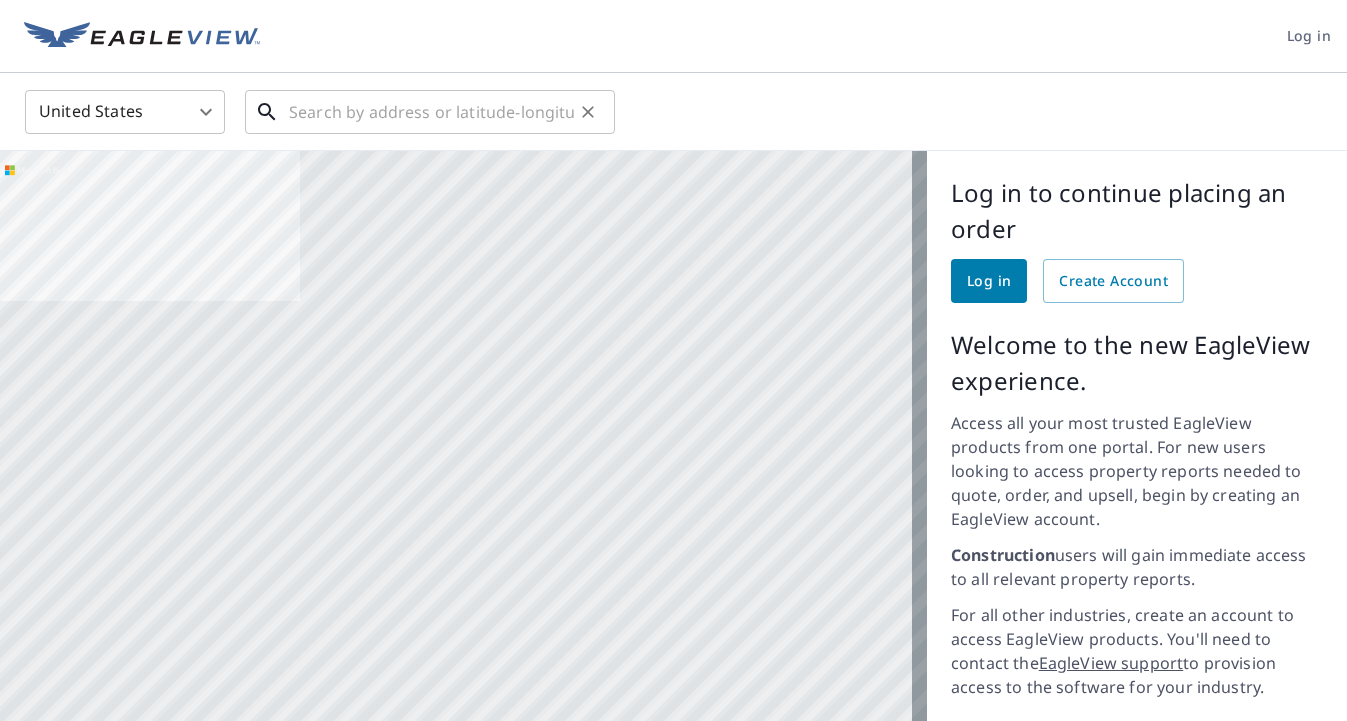 click at bounding box center (431, 112) 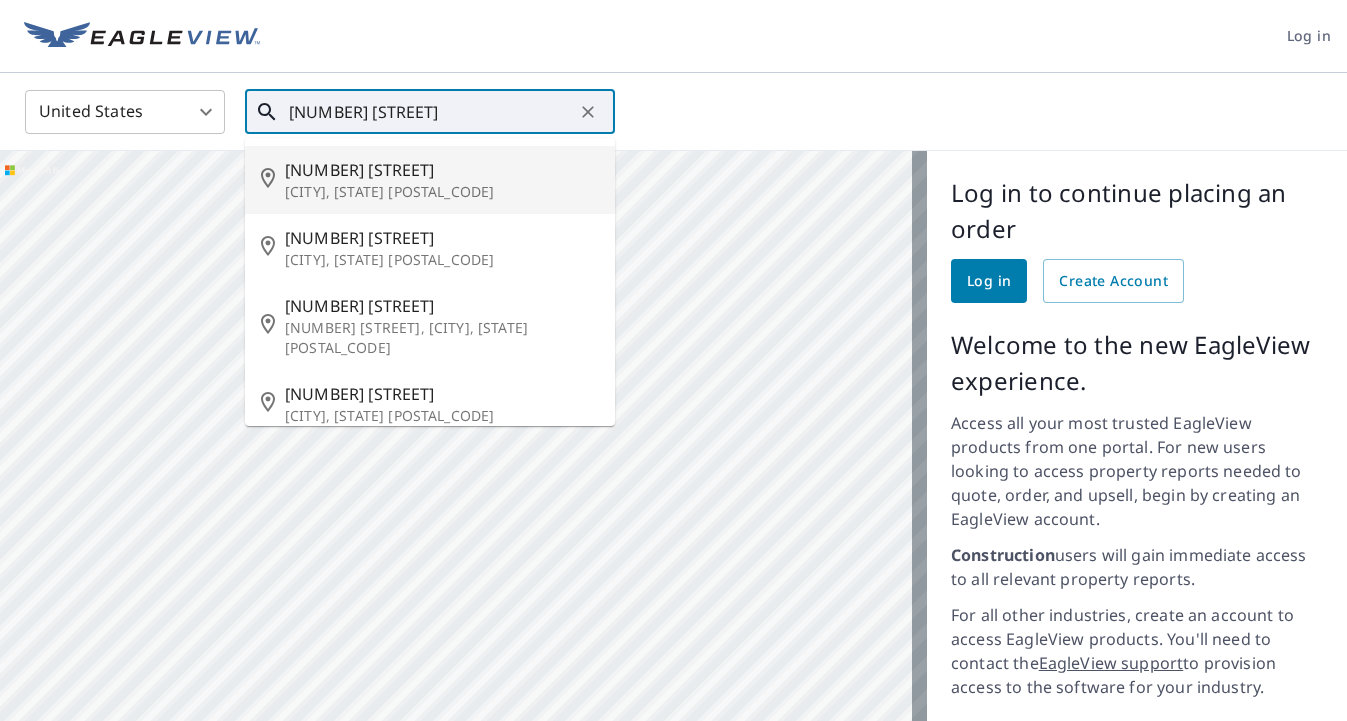 click on "[CITY], [STATE] [POSTAL_CODE]" at bounding box center [442, 192] 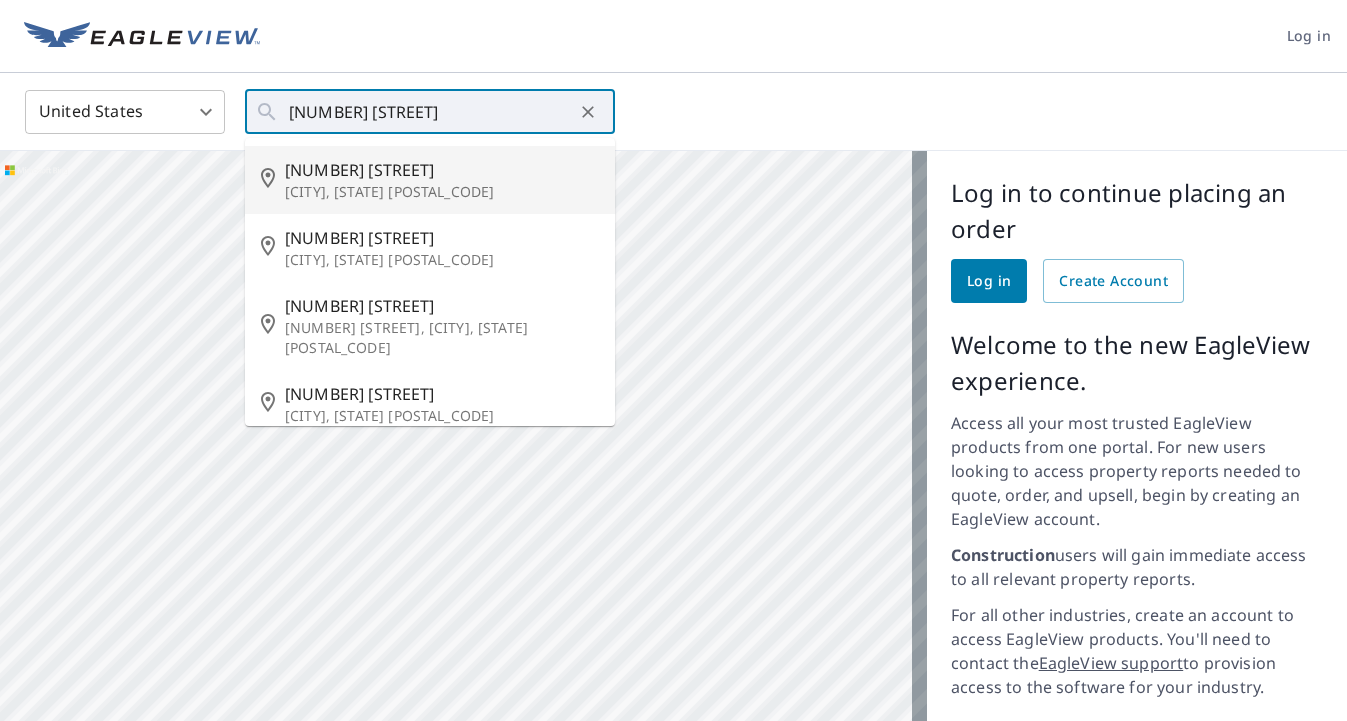 type on "[NUMBER] [STREET] [CITY], [STATE] [POSTAL_CODE]" 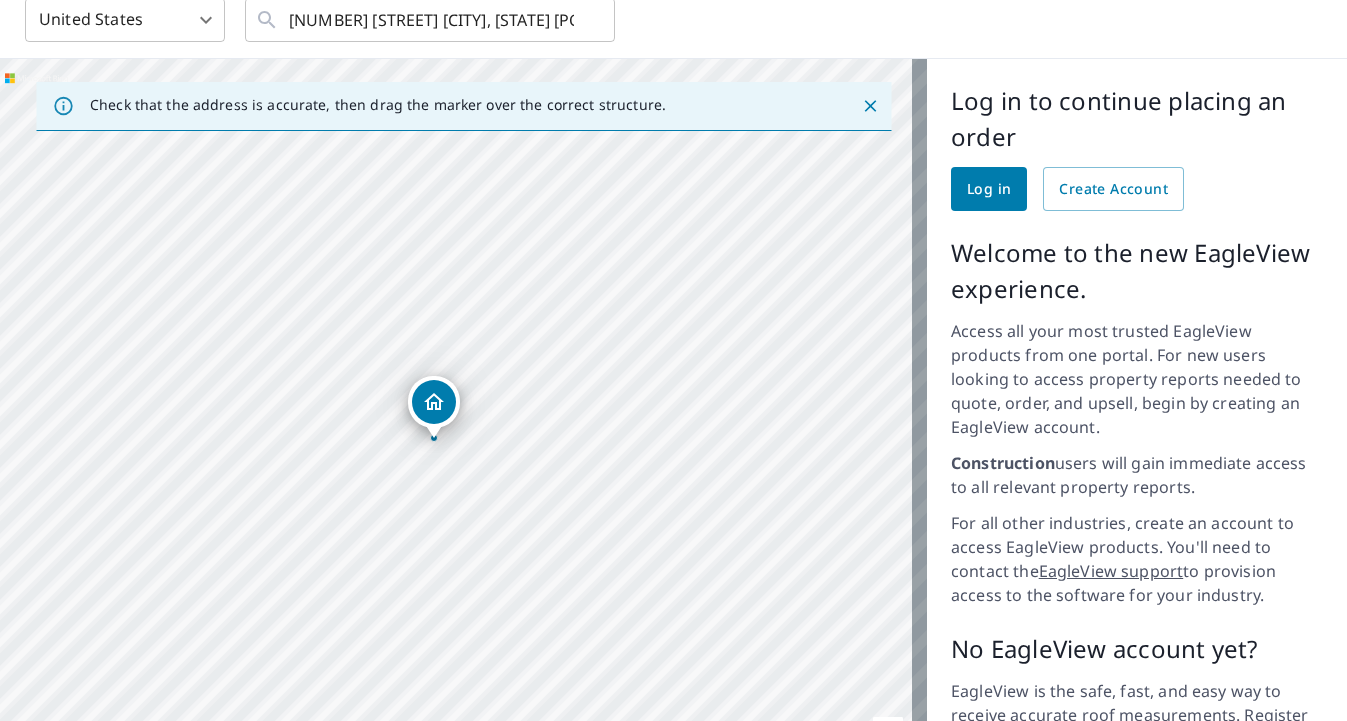 scroll, scrollTop: 182, scrollLeft: 0, axis: vertical 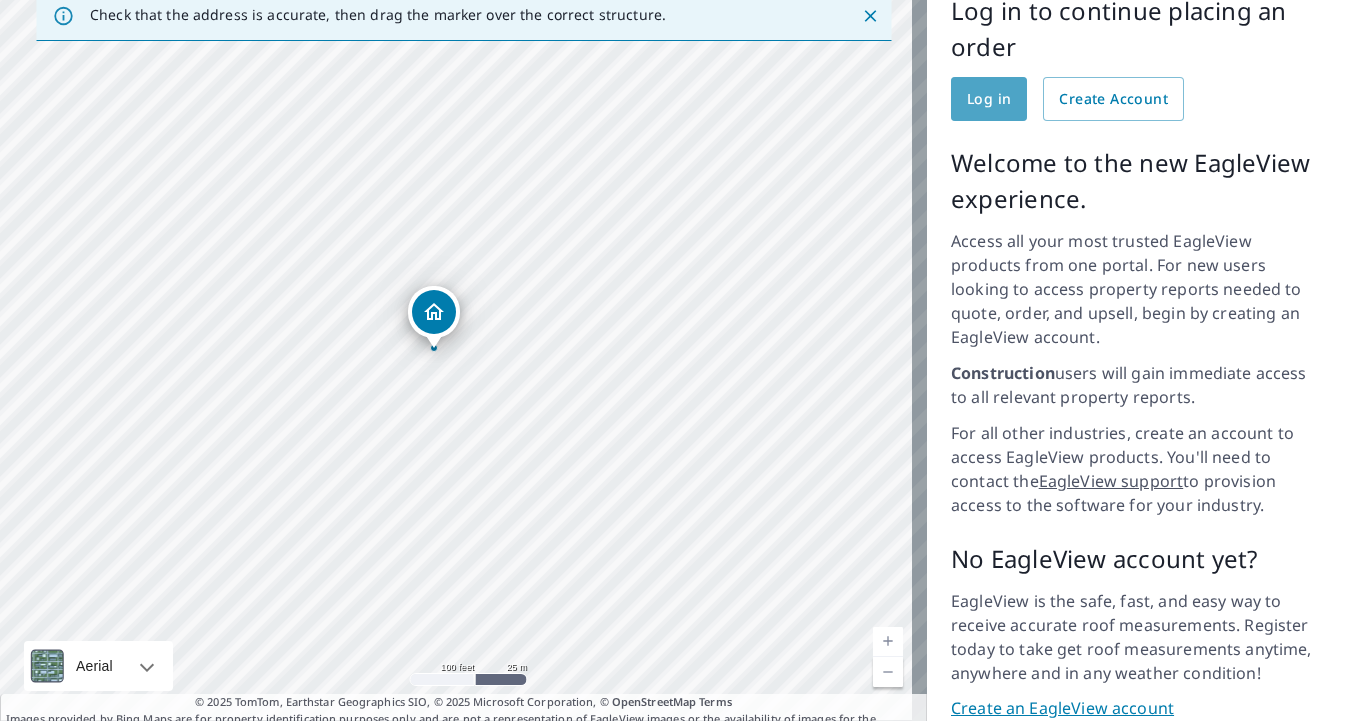 click on "Log in" at bounding box center [989, 99] 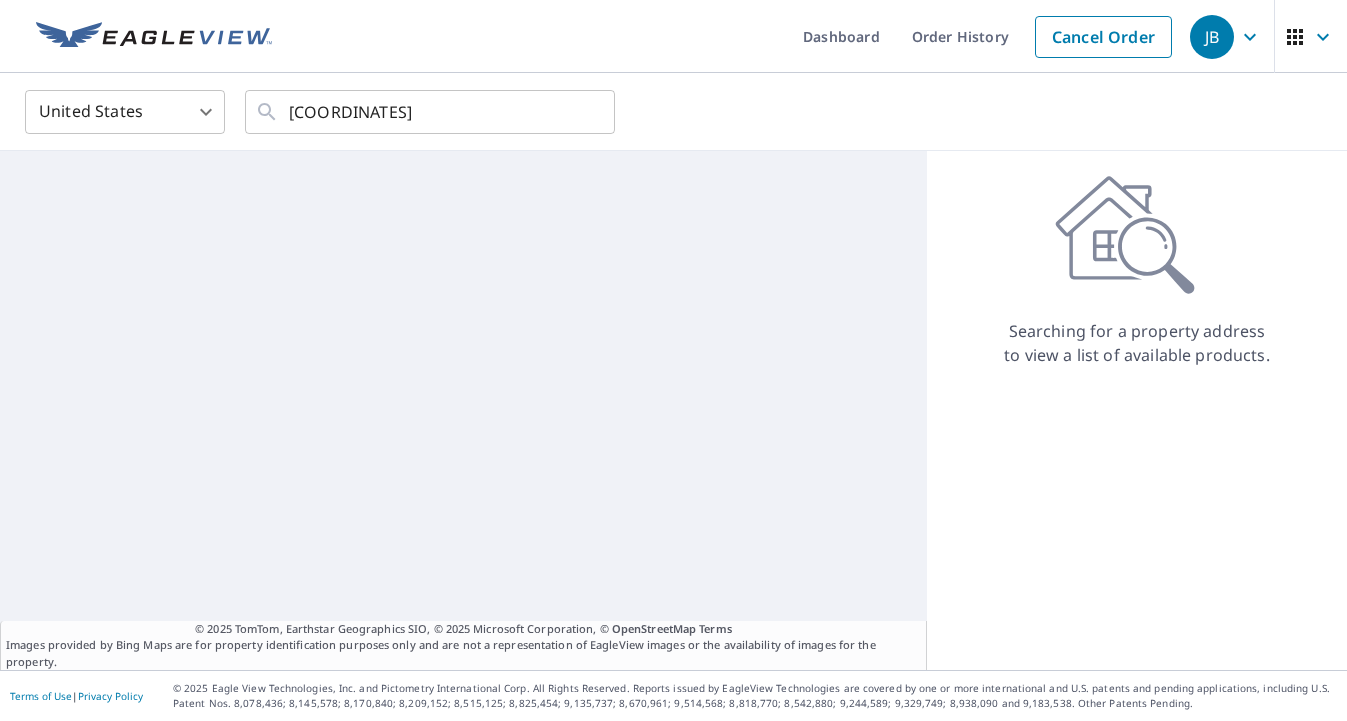 scroll, scrollTop: 0, scrollLeft: 0, axis: both 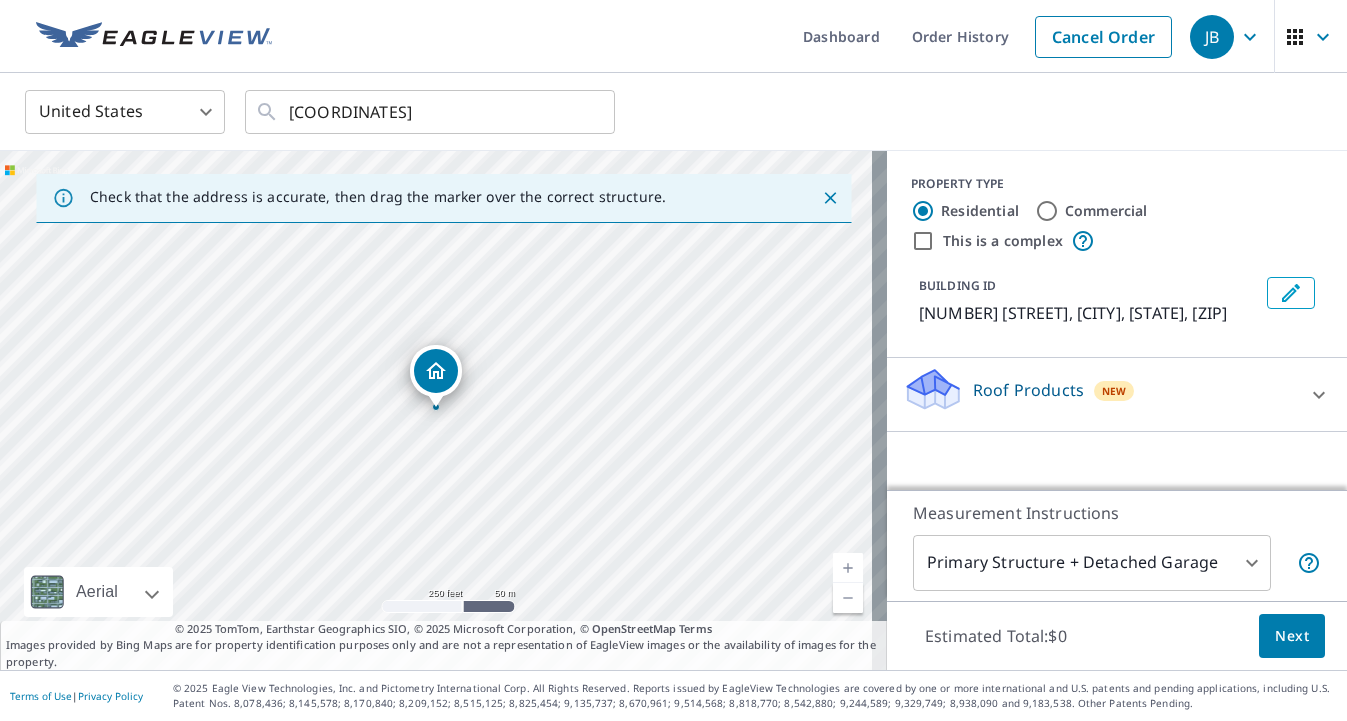 click on "[FIRST] [LAST]
Dashboard Order History Cancel Order [FIRST] United States US ​ [COORDINATES] ​ Check that the address is accurate, then drag the marker over the correct structure. [NUMBER] [STREET] [CITY], [STATE] Aerial Road A standard road map Aerial A detailed look from above Labels Labels 250 feet 50 m © 2025 TomTom, © Vexcel Imaging, © 2025 Microsoft Corporation,  © OpenStreetMap Terms © 2025 TomTom, Earthstar Geographics SIO, © 2025 Microsoft Corporation, ©   OpenStreetMap   Terms Images provided by Bing Maps are for property identification purposes only and are not a representation of EagleView images or the availability of images for the property. PROPERTY TYPE Residential Commercial This is a complex BUILDING ID [NUMBER] [STREET], [CITY], [STATE], [ZIP] Roof Products New ClaimsReady™ $33.25 - $83.25 Measurement Instructions Primary Structure + Detached Garage 1 ​ Estimated Total:  $0 Next Terms of Use  |  Privacy Policy
X" at bounding box center (673, 360) 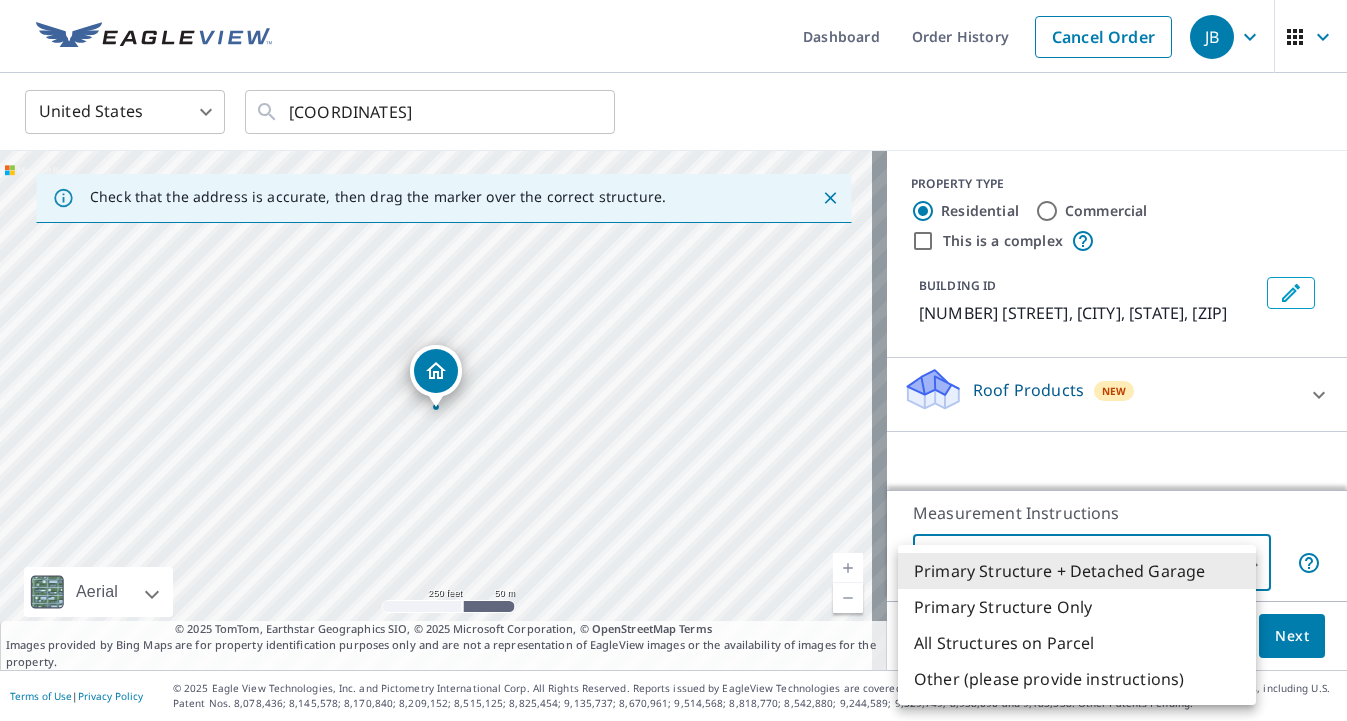click on "Primary Structure Only" at bounding box center (1077, 607) 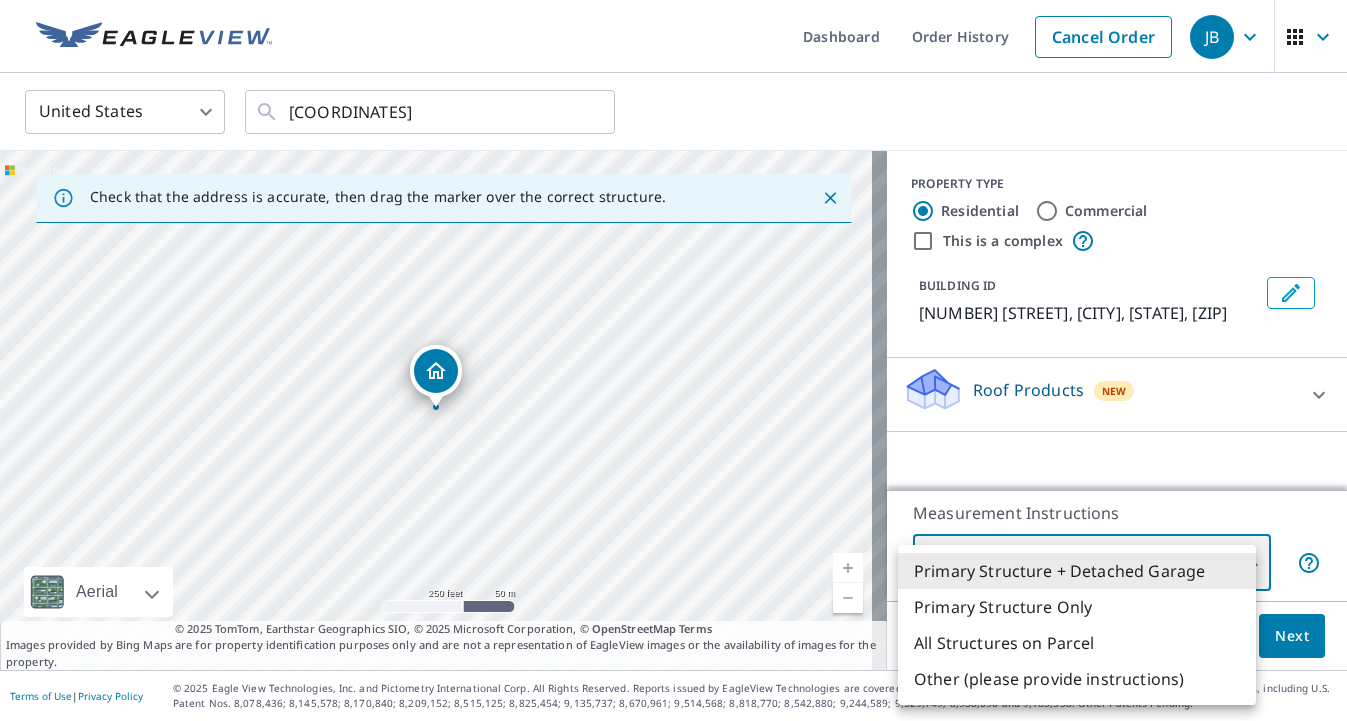 type on "2" 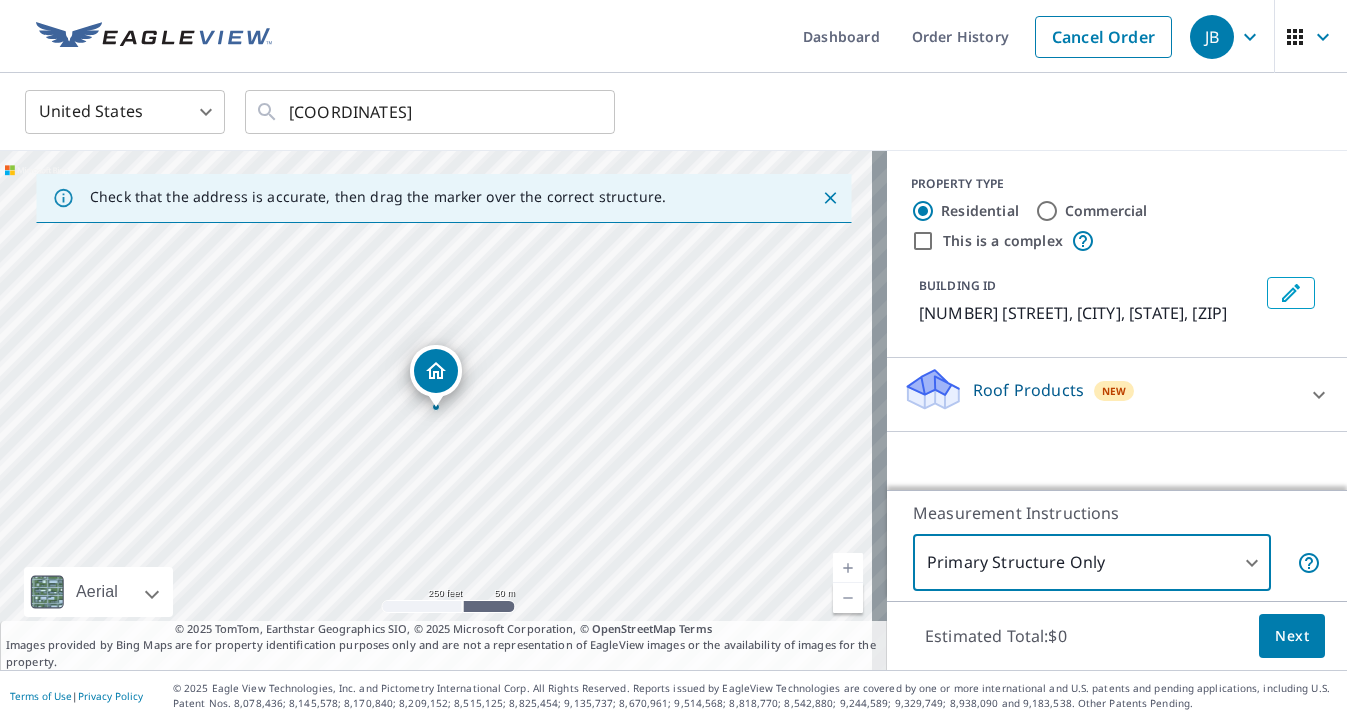 click 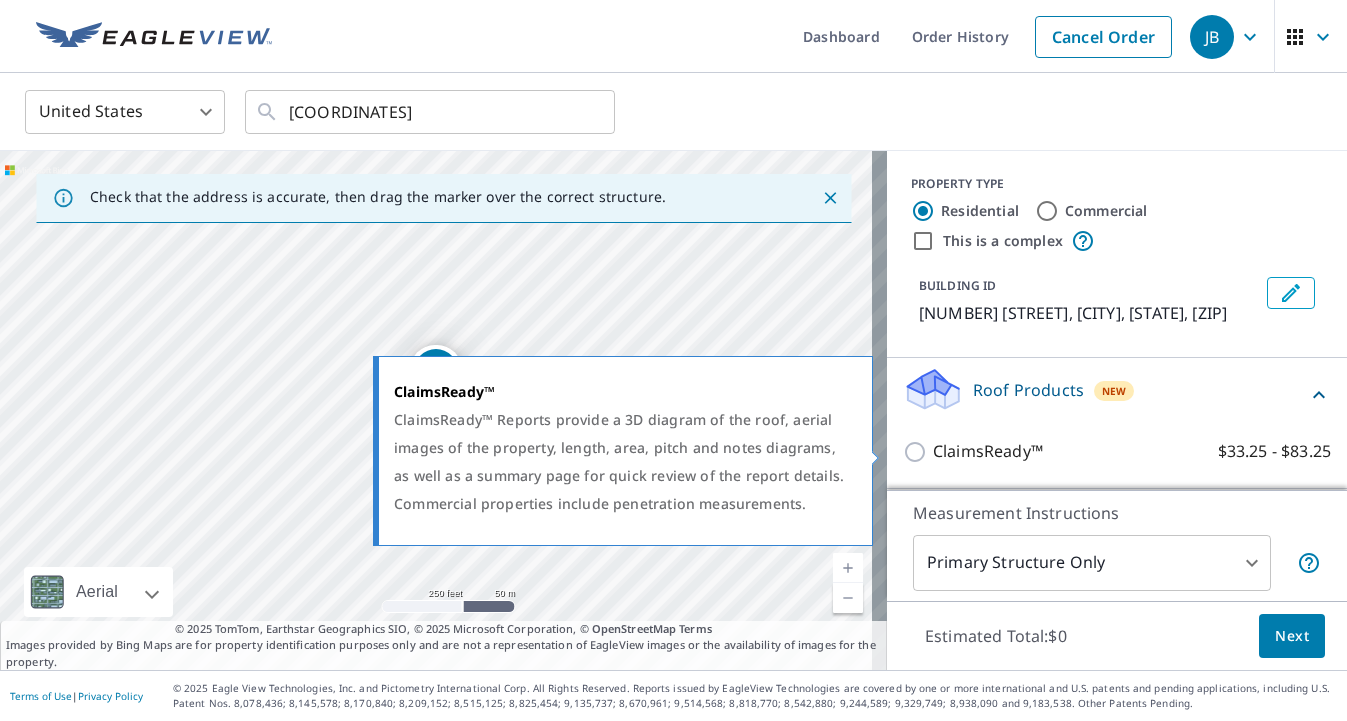 click on "ClaimsReady™" at bounding box center [988, 451] 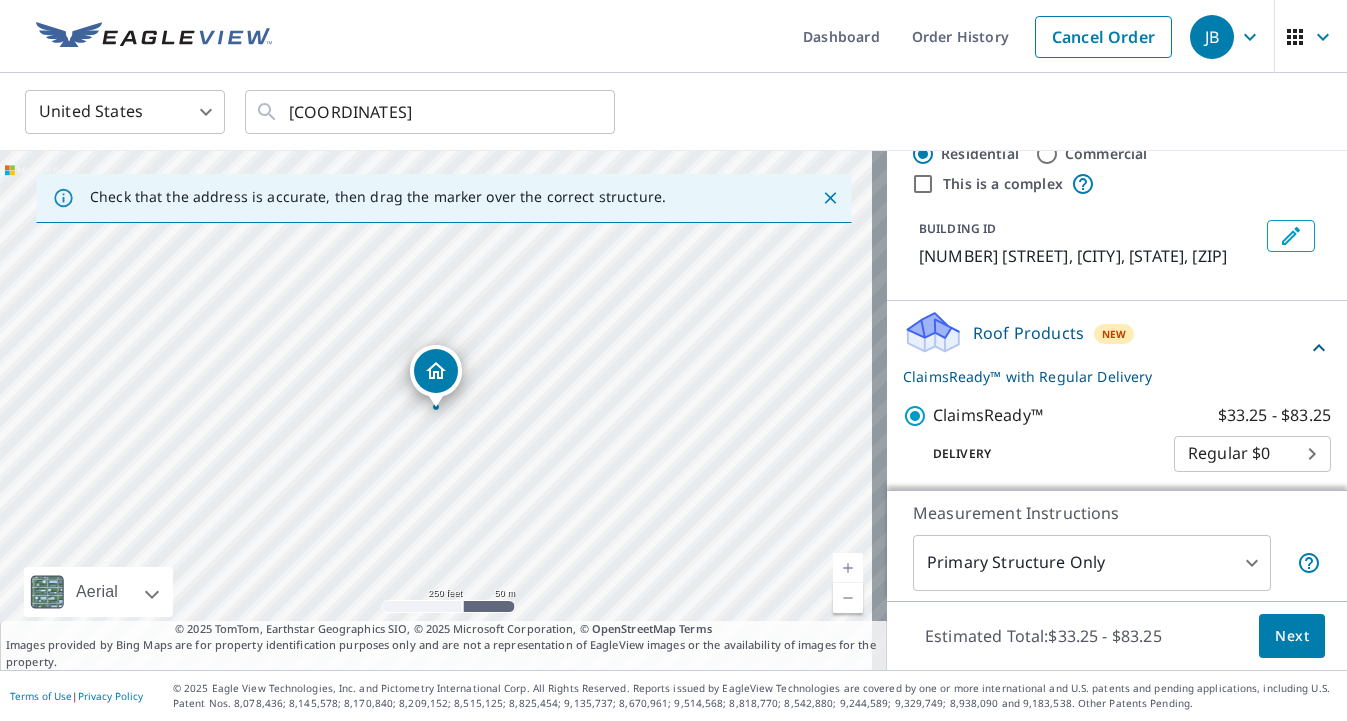 scroll, scrollTop: 64, scrollLeft: 0, axis: vertical 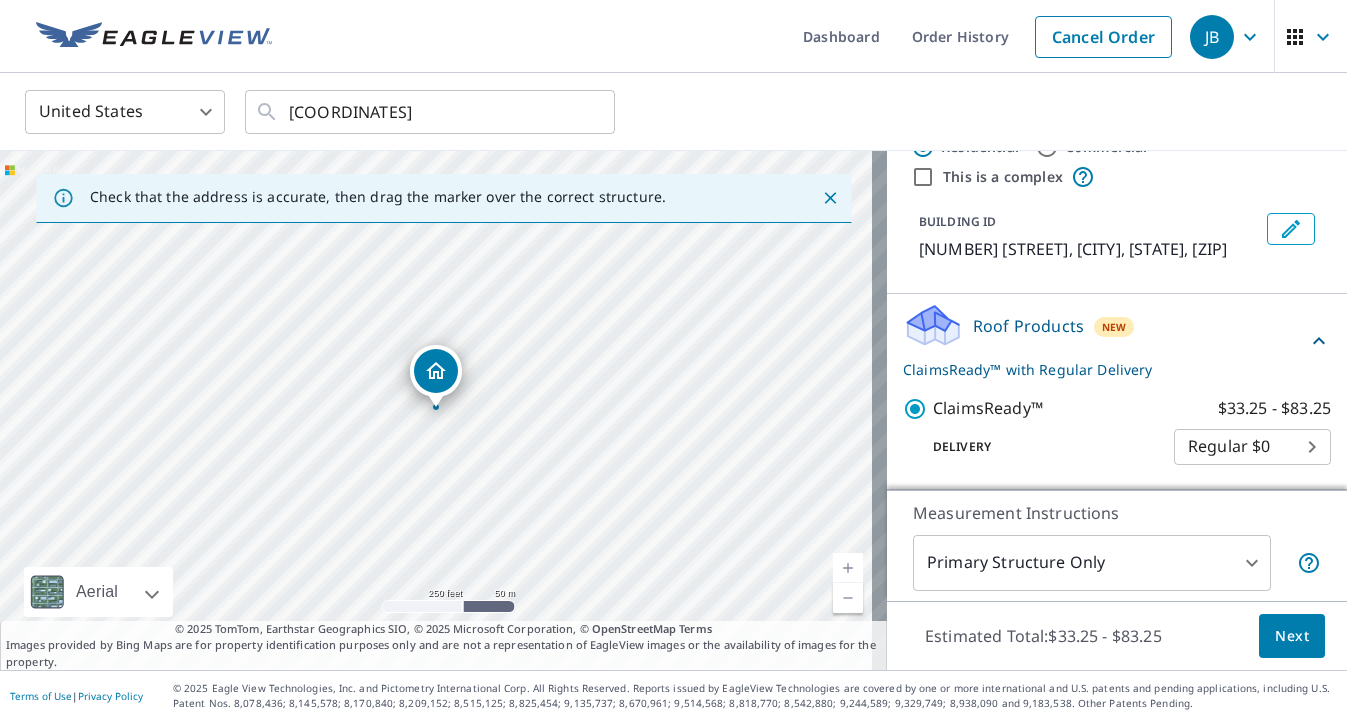 click on "Next" at bounding box center [1292, 636] 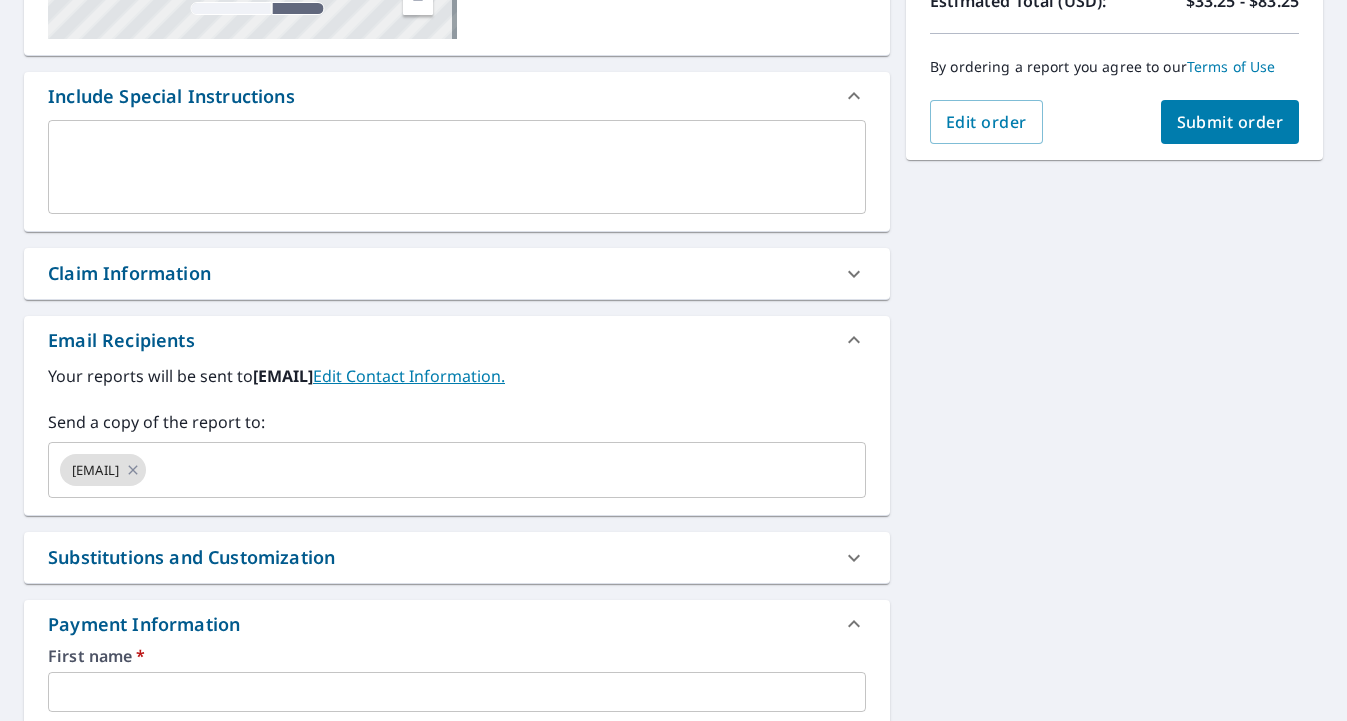 scroll, scrollTop: 501, scrollLeft: 0, axis: vertical 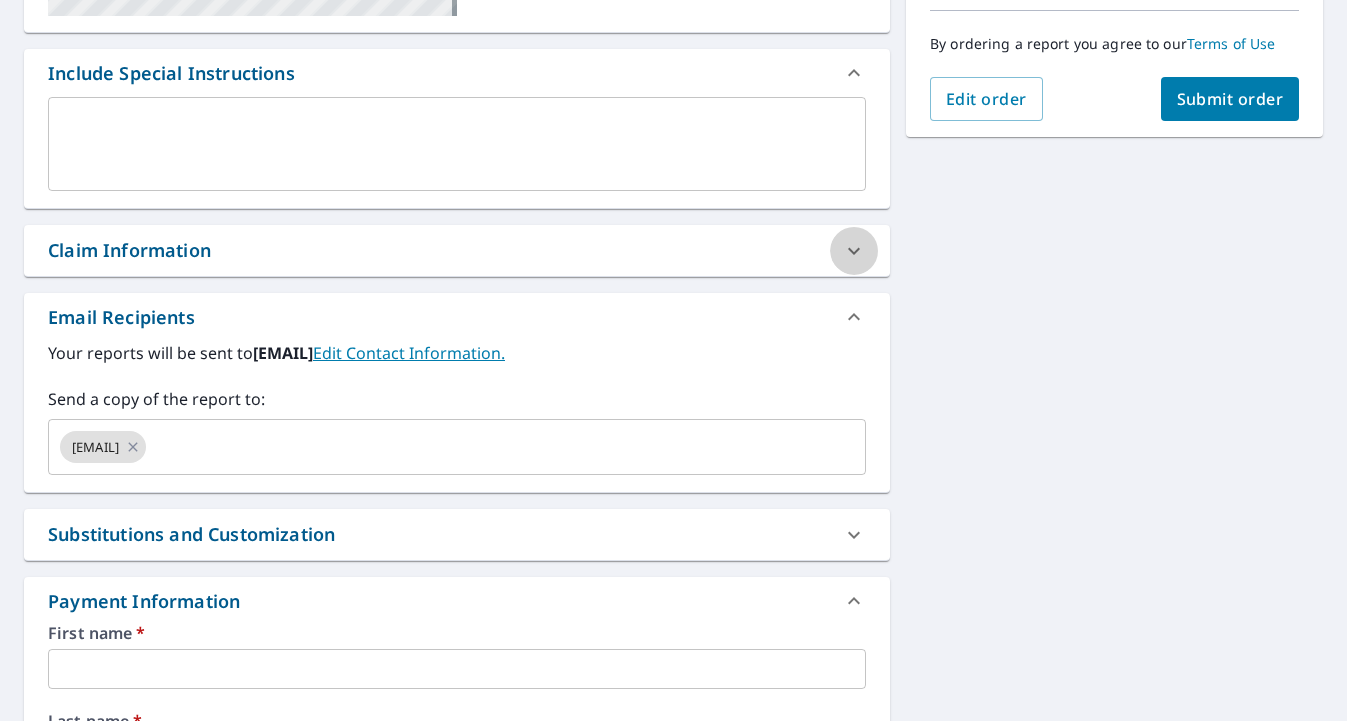 click 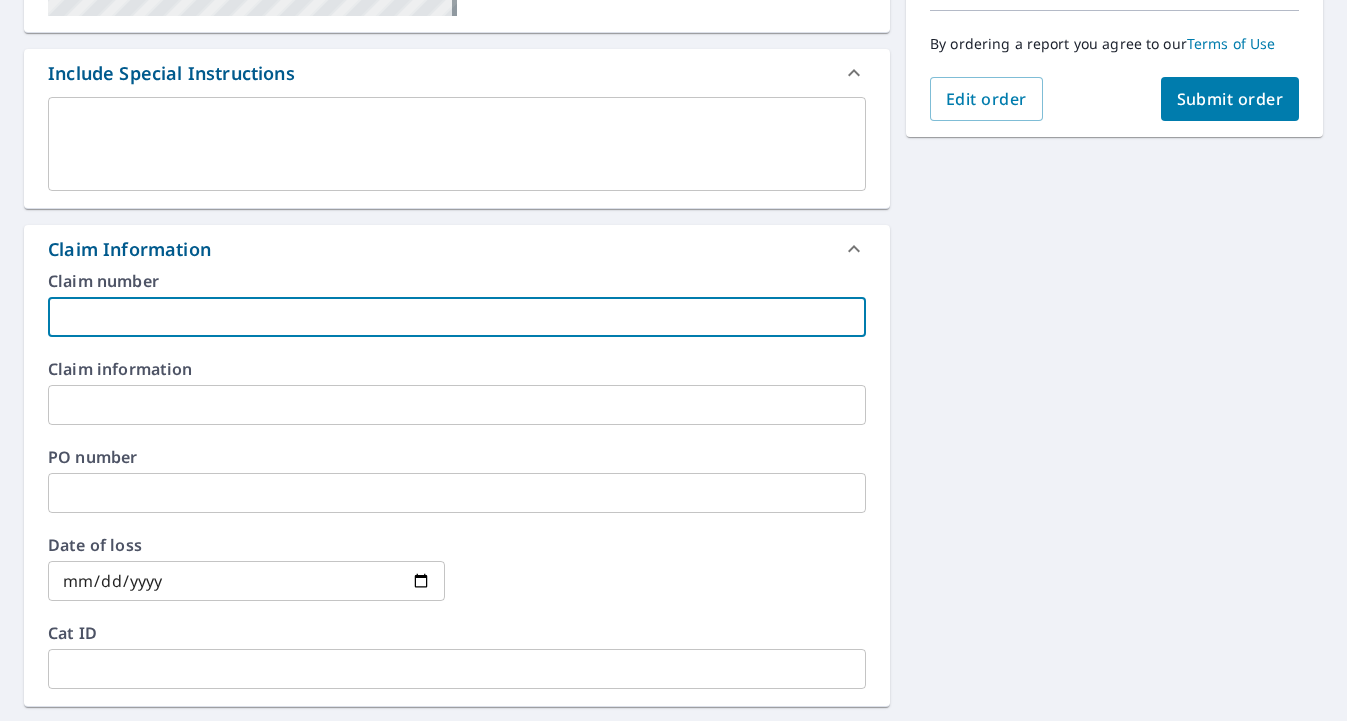 click at bounding box center [457, 317] 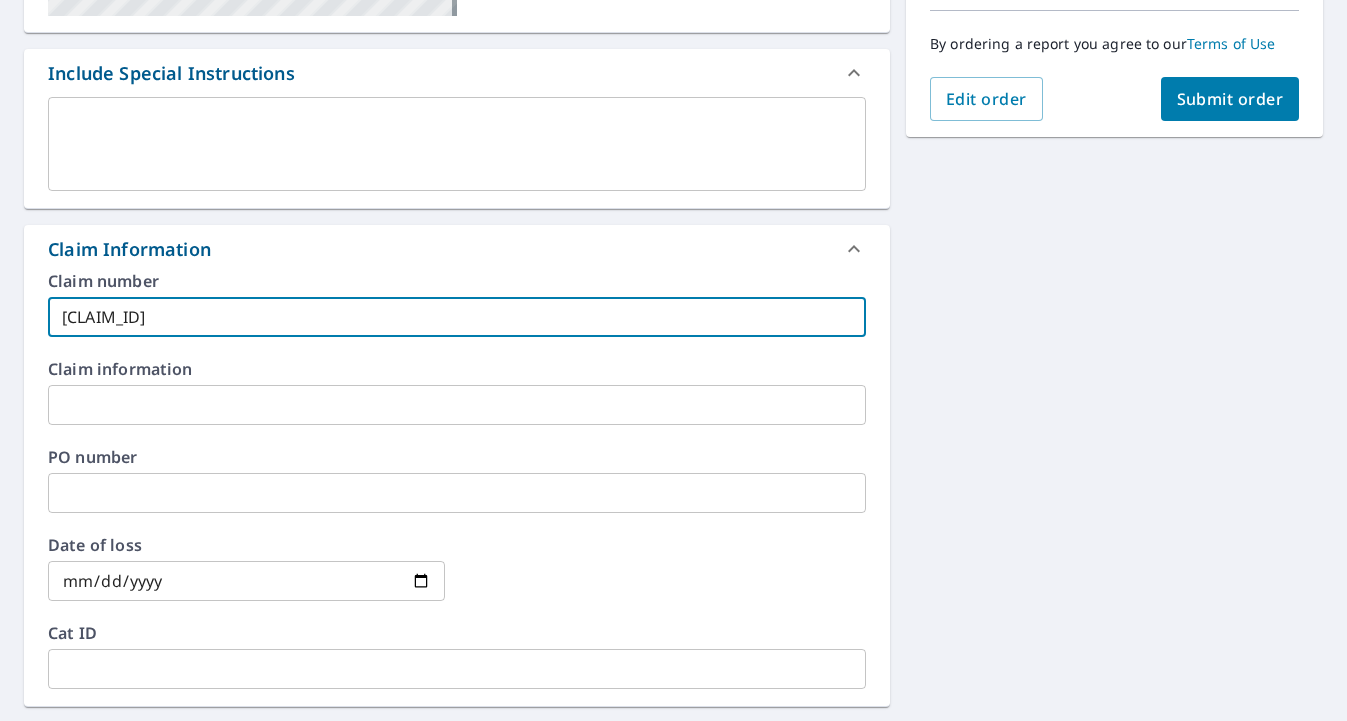 type on "[CLAIM_ID]" 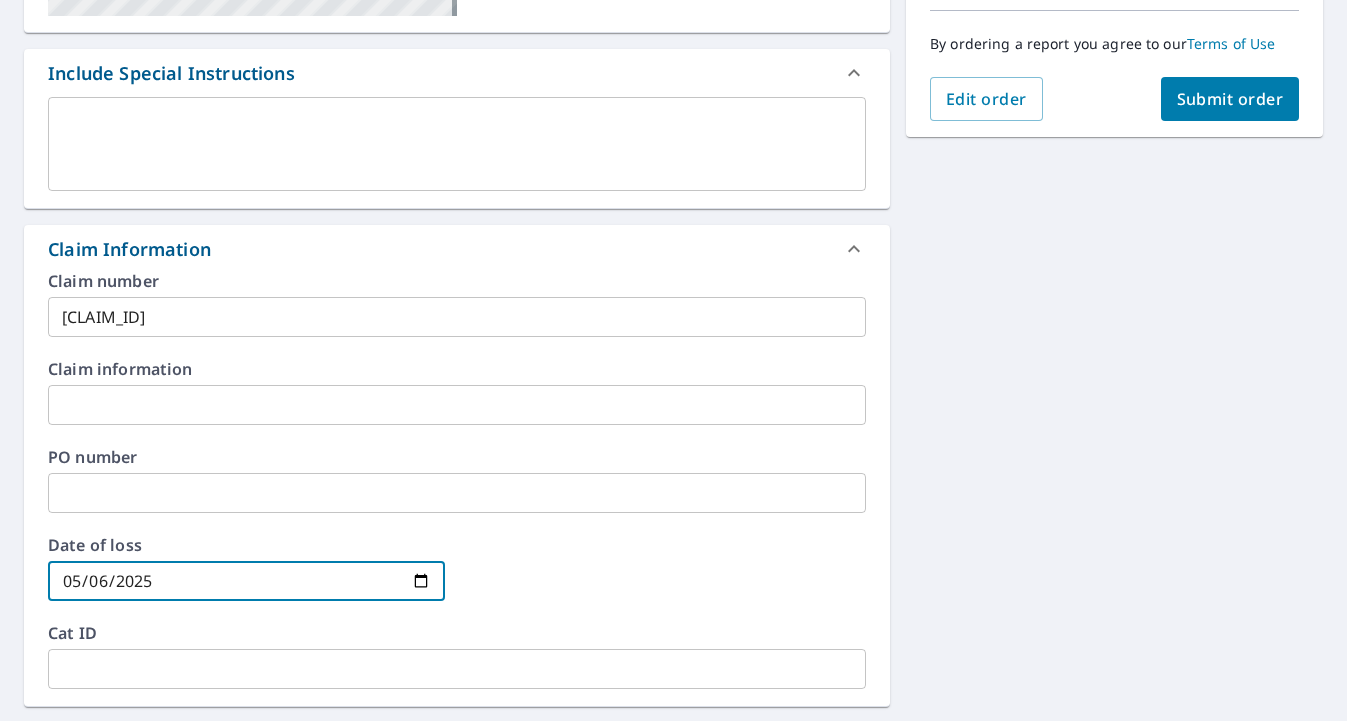 type on "[DATE]" 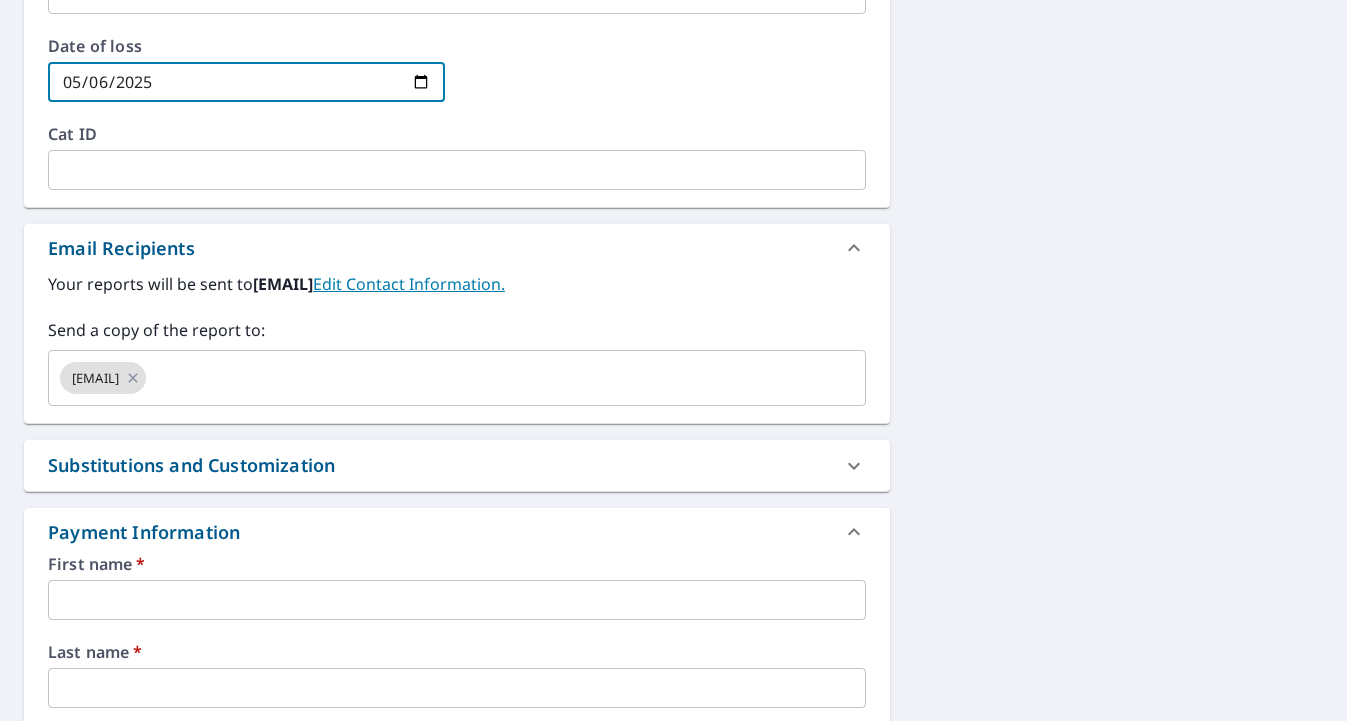 scroll, scrollTop: 1001, scrollLeft: 0, axis: vertical 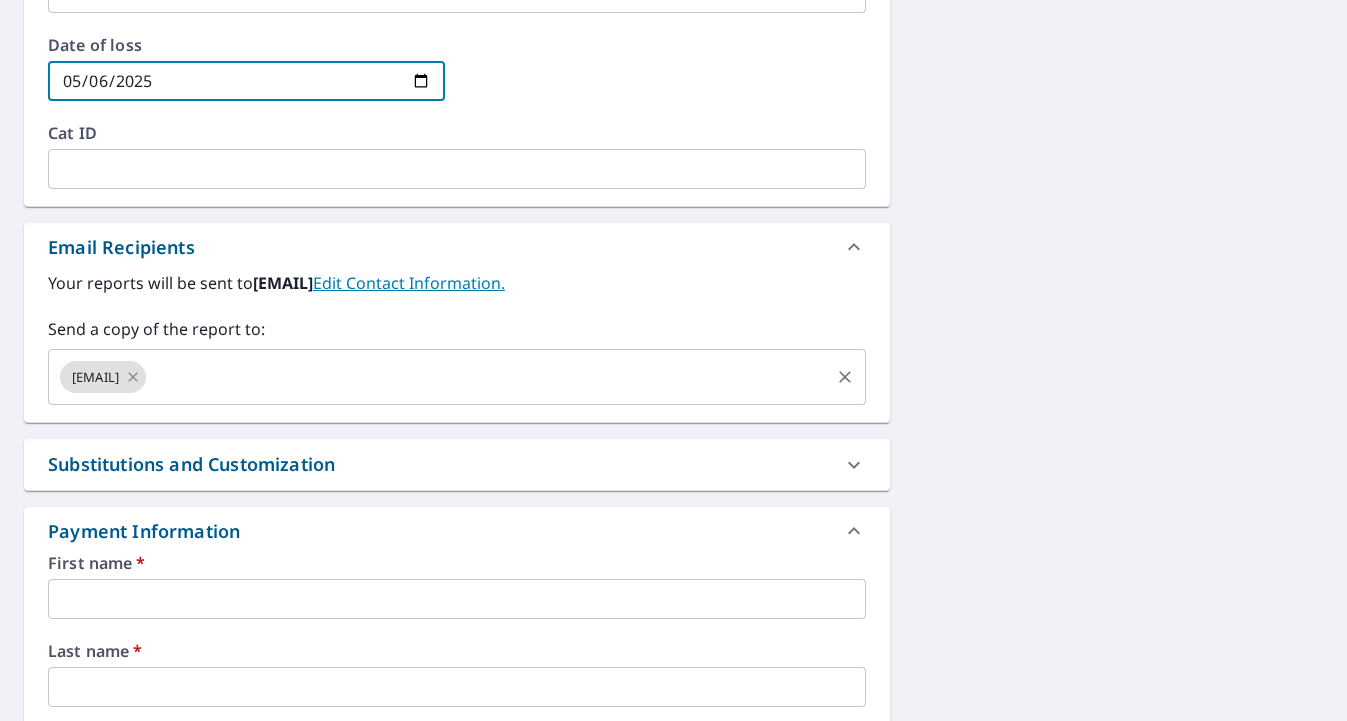 click 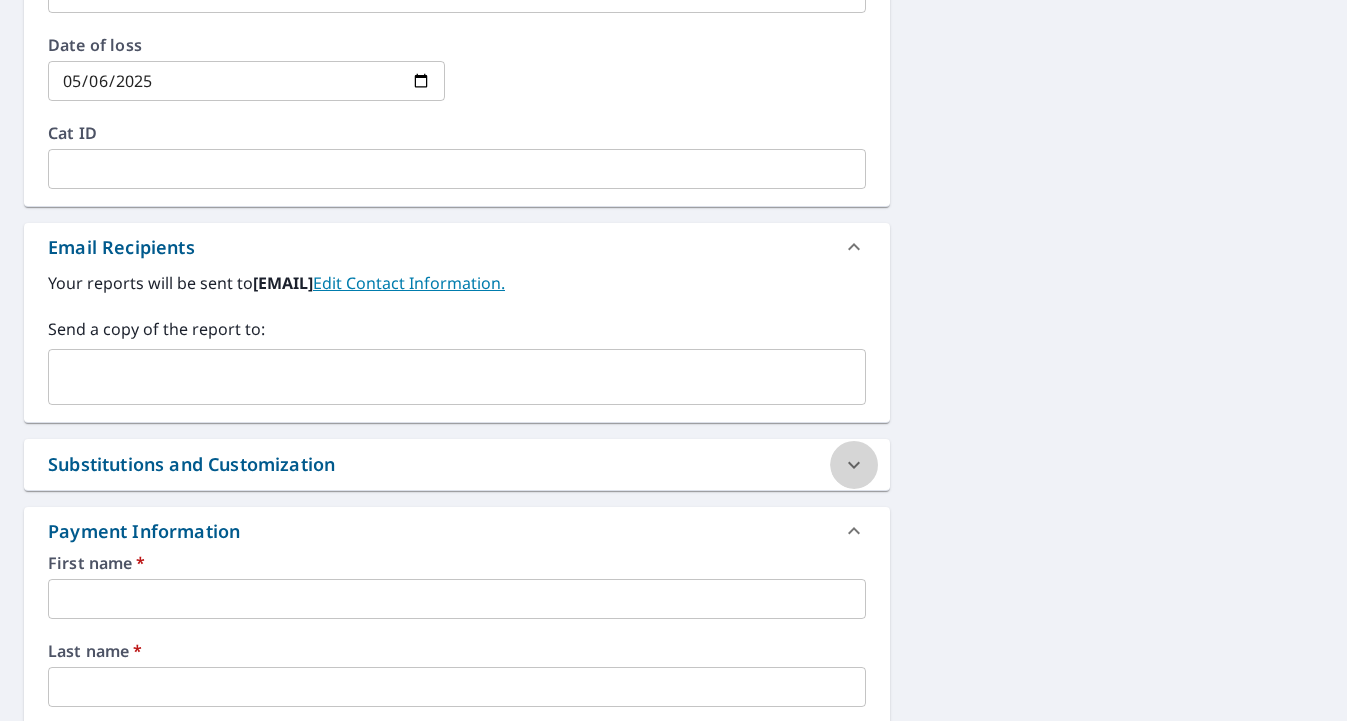 click 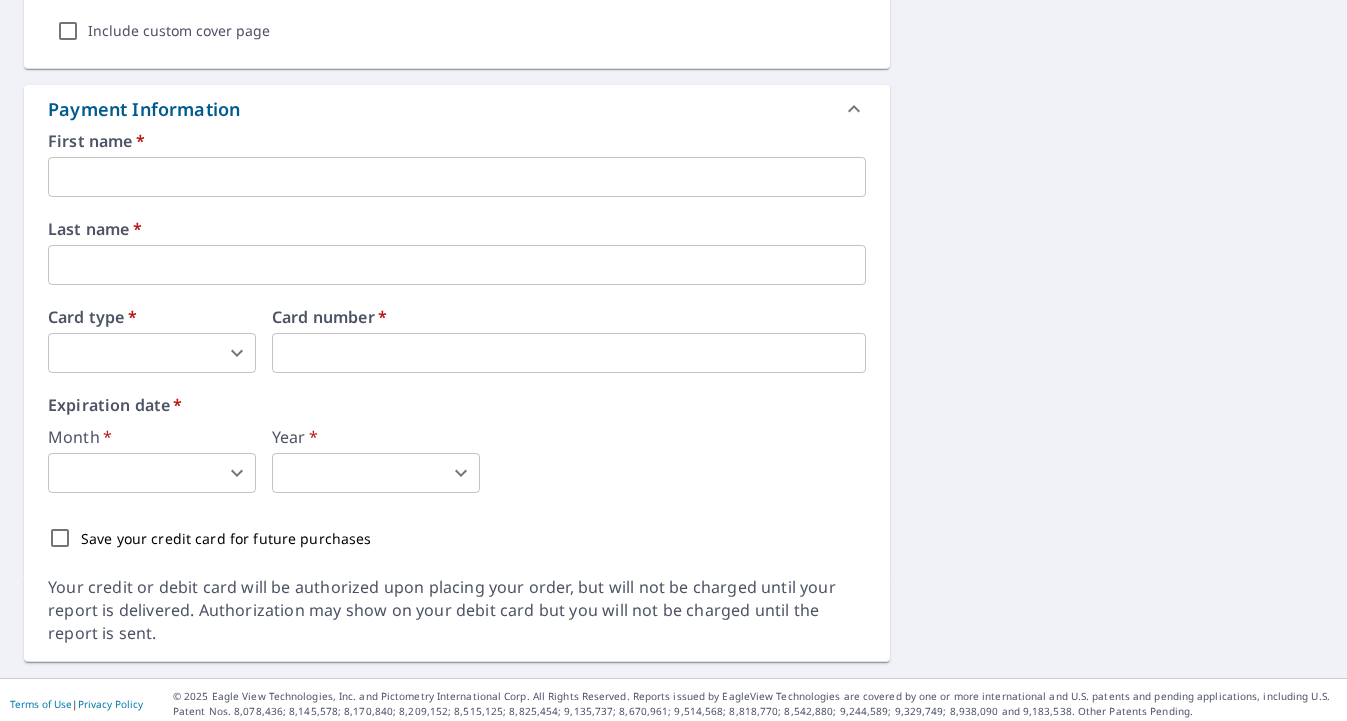 scroll, scrollTop: 1745, scrollLeft: 0, axis: vertical 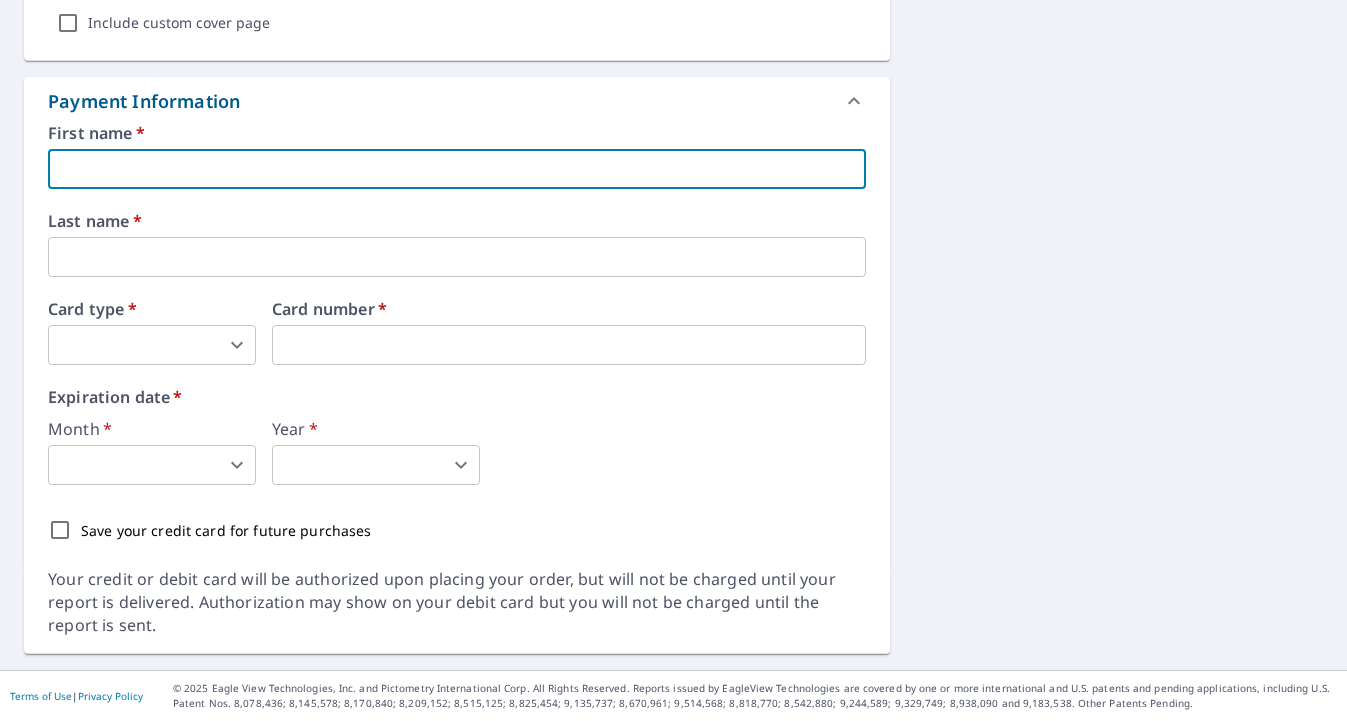 click at bounding box center [457, 169] 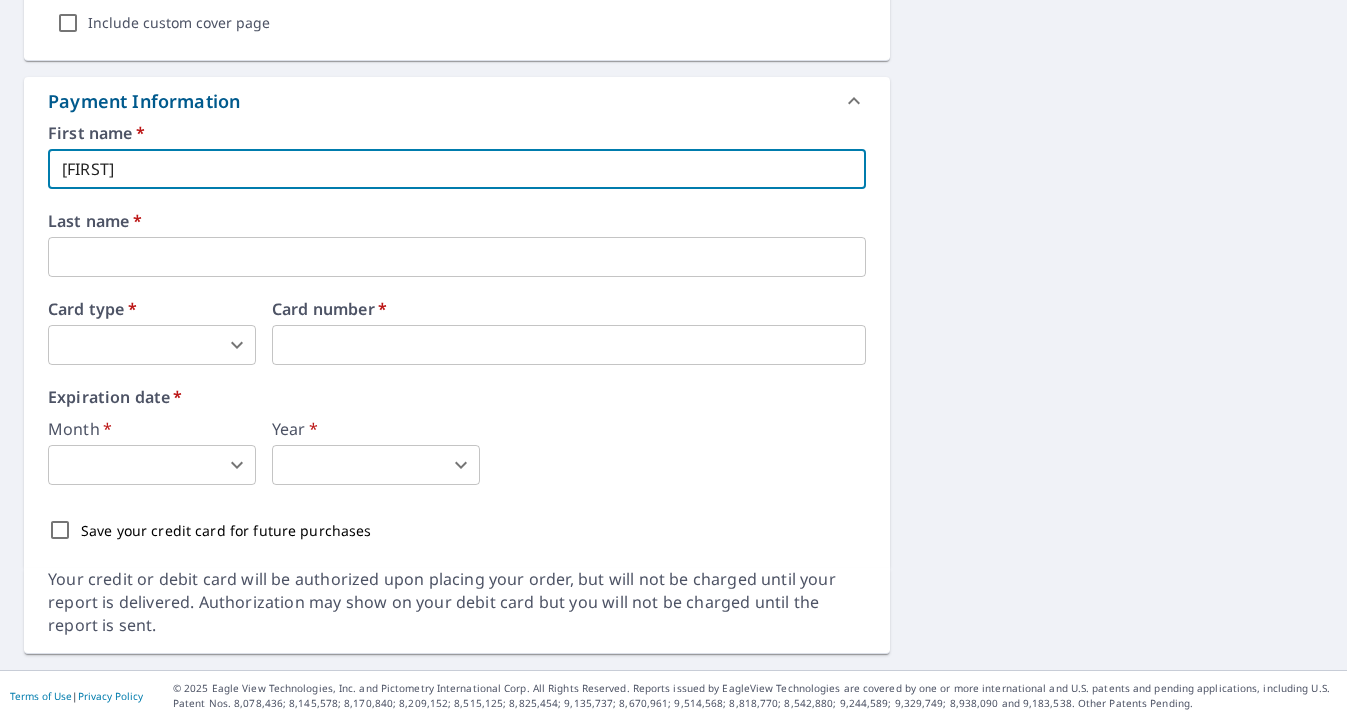 type on "[FIRST]" 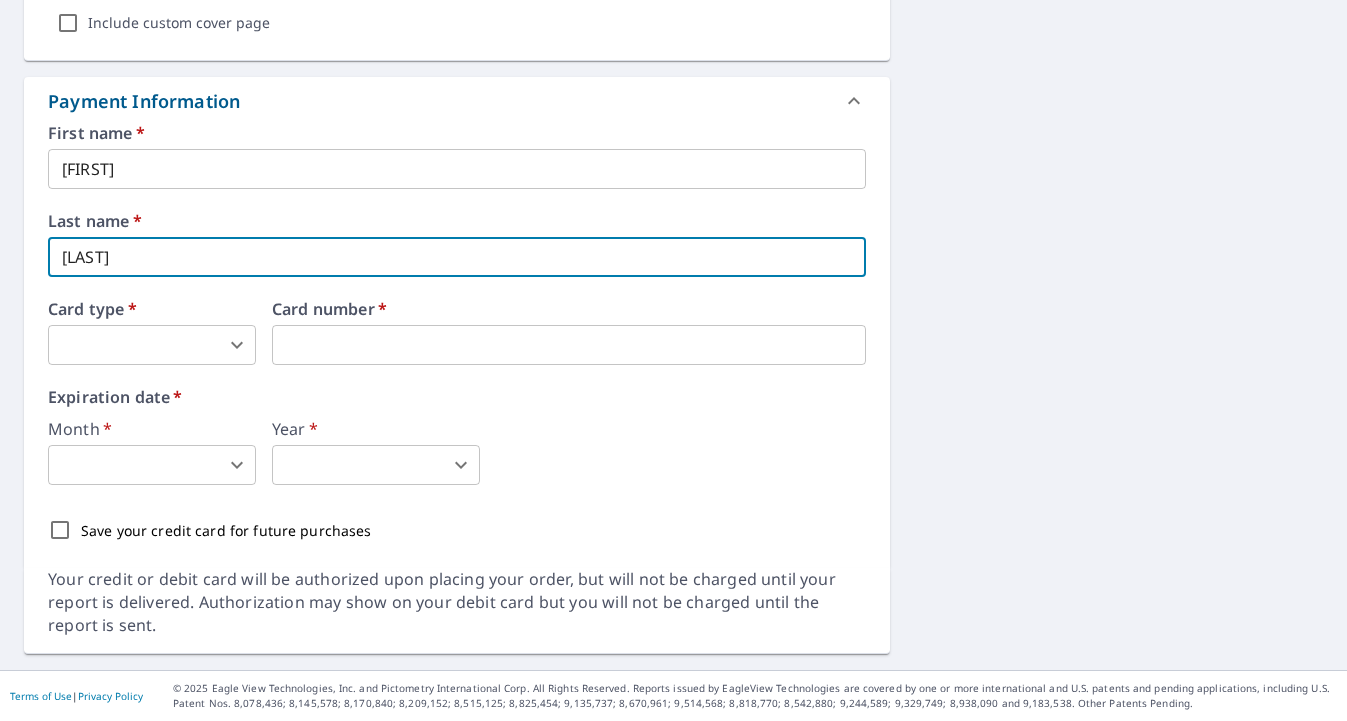 type on "[LAST]" 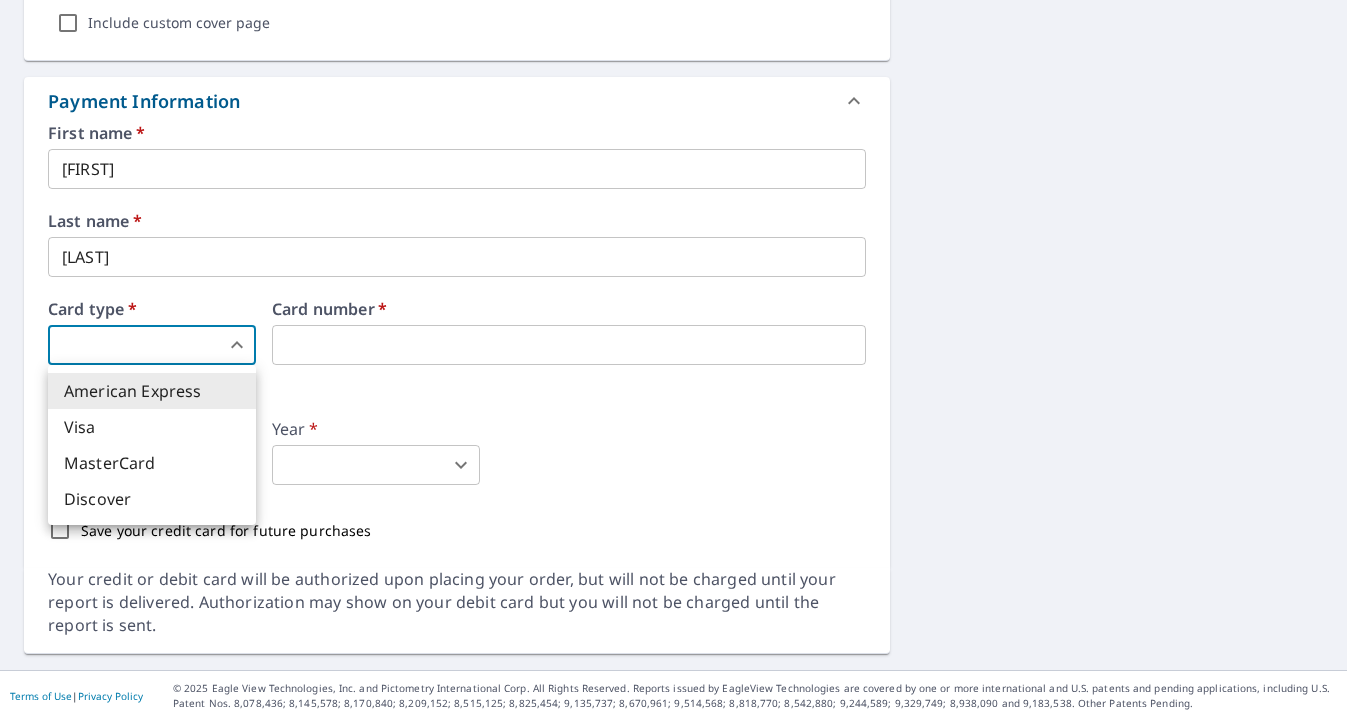 click on "[FIRST] [LAST]
Dashboard Order History Cancel Order [FIRST] Dashboard / Finalize Order Finalize Order [NUMBER] [STREET] [CITY], [STATE] Aerial Road A standard road map Aerial A detailed look from above Labels Labels 250 feet 50 m © 2025 TomTom, © Vexcel Imaging, © 2025 Microsoft Corporation,  © OpenStreetMap Terms PROPERTY TYPE Residential BUILDING ID [NUMBER] [STREET], [CITY], [STATE], [ZIP] Changes to structures in last 4 years ( renovations, additions, etc. ) Include Special Instructions x ​ Claim Information Claim number [CLAIM_ID] ​ Claim information ​ PO number ​ Date of loss [DATE] ​ Cat ID ​ Email Recipients Your reports will be sent to  [EMAIL].  Edit Contact Information. Send a copy of the report to: ​ Substitutions and Customization Roof measurement report substitutions Additional Report Formats (Not available for all reports) DXF RXF XML Add-ons and custom cover page Property Owner Report Include custom cover page Payment Information First name   * ​ *" at bounding box center (673, 360) 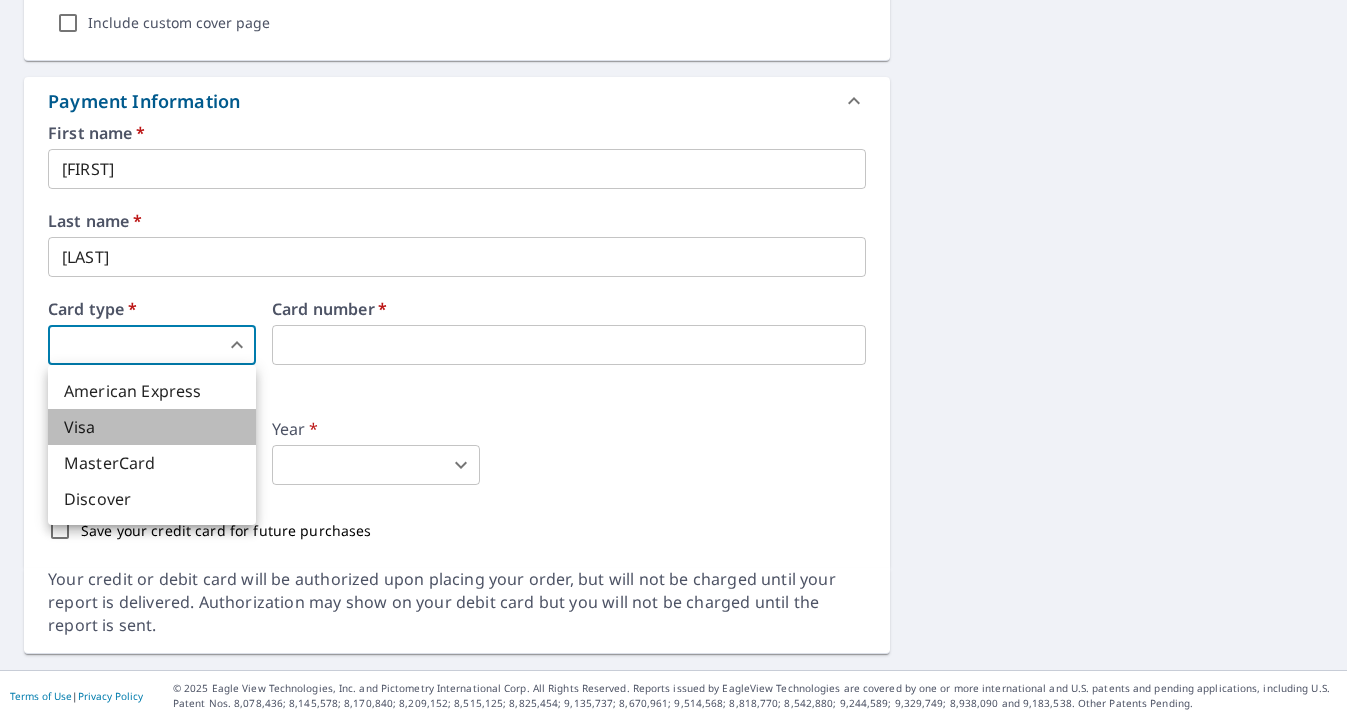 click on "Visa" at bounding box center (152, 427) 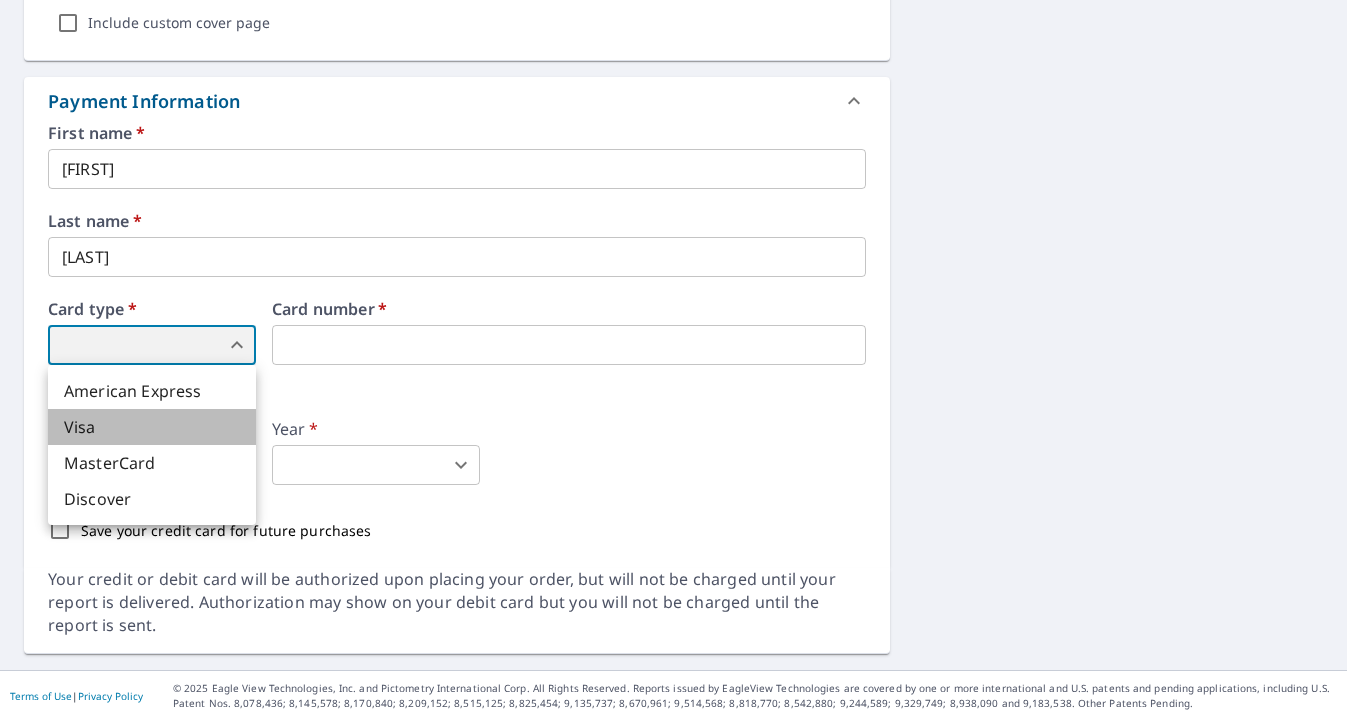 type on "2" 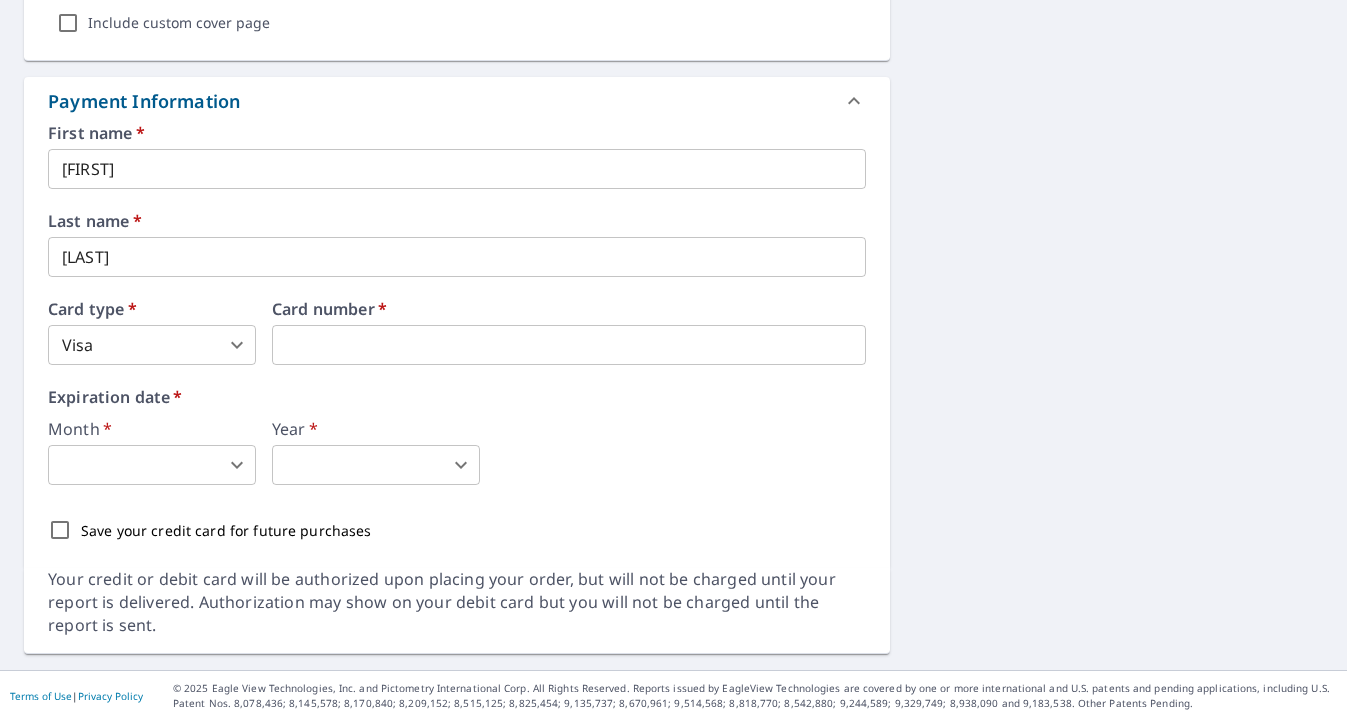 click on "[FIRST] [LAST]
Dashboard Order History Cancel Order [FIRST] Dashboard / Finalize Order Finalize Order [NUMBER] [STREET] [CITY], [STATE] Aerial Road A standard road map Aerial A detailed look from above Labels Labels 250 feet 50 m © 2025 TomTom, © Vexcel Imaging, © 2025 Microsoft Corporation,  © OpenStreetMap Terms PROPERTY TYPE Residential BUILDING ID [NUMBER] [STREET], [CITY], [STATE], [ZIP] Changes to structures in last 4 years ( renovations, additions, etc. ) Include Special Instructions x ​ Claim Information Claim number [CLAIM_ID] ​ Claim information ​ PO number ​ Date of loss [DATE] ​ Cat ID ​ Email Recipients Your reports will be sent to  [EMAIL].  Edit Contact Information. Send a copy of the report to: ​ Substitutions and Customization Roof measurement report substitutions Additional Report Formats (Not available for all reports) DXF RXF XML Add-ons and custom cover page Property Owner Report Include custom cover page Payment Information First name   * ​ *" at bounding box center (673, 360) 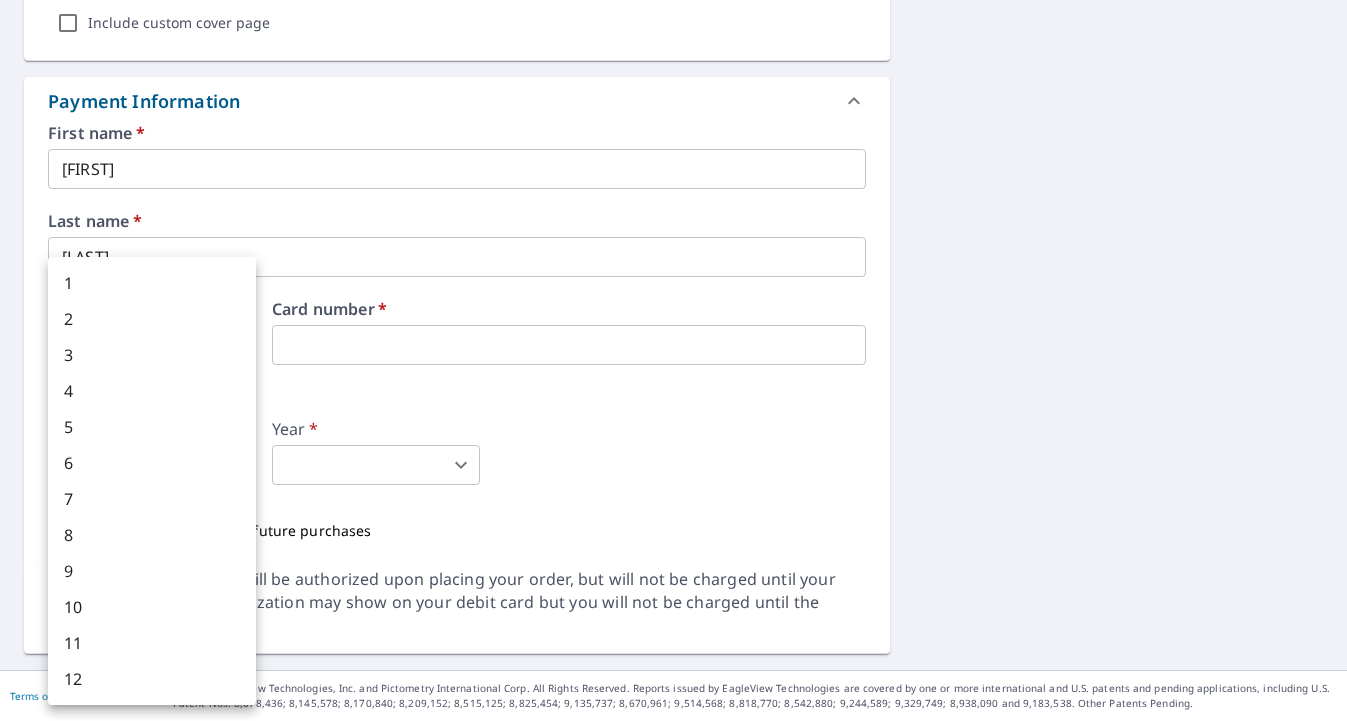 click on "4" at bounding box center [152, 391] 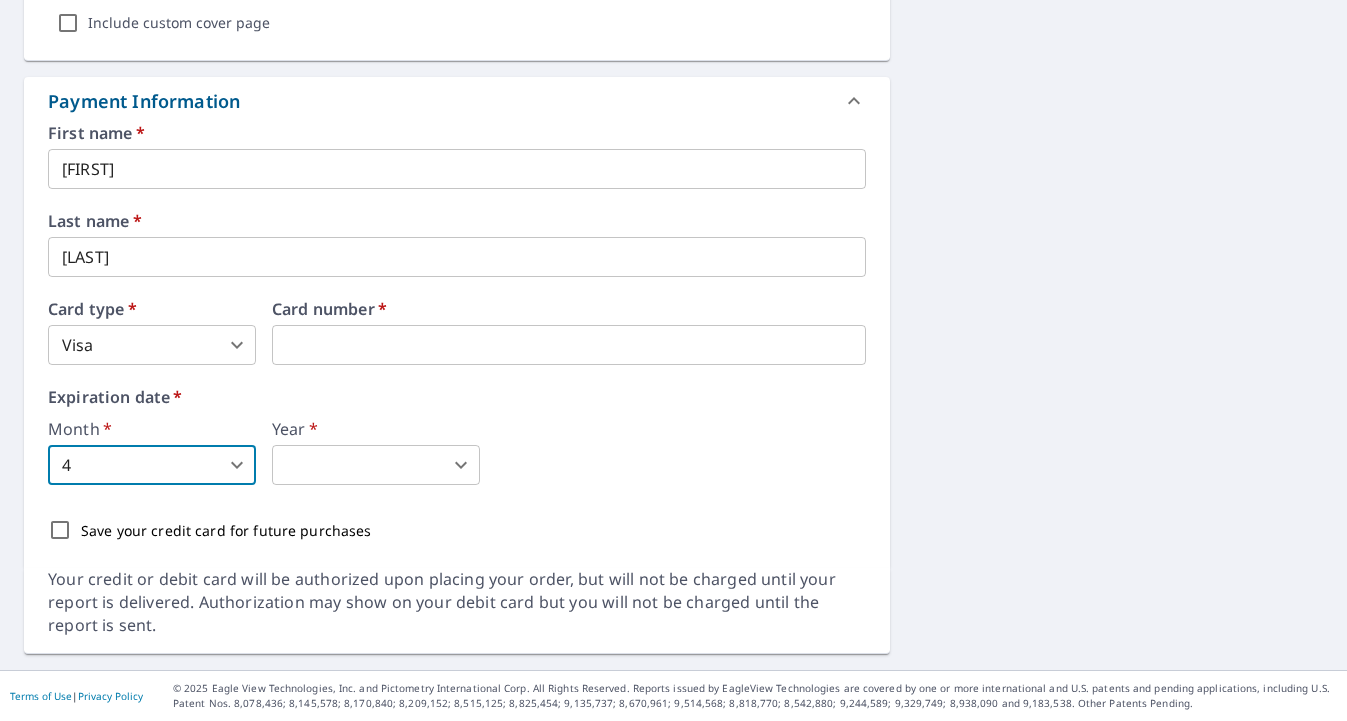 click on "[FIRST] [LAST]
Dashboard Order History Cancel Order [FIRST] Dashboard / Finalize Order Finalize Order [NUMBER] [STREET] [CITY], [STATE] Aerial Road A standard road map Aerial A detailed look from above Labels Labels 250 feet 50 m © 2025 TomTom, © Vexcel Imaging, © 2025 Microsoft Corporation,  © OpenStreetMap Terms PROPERTY TYPE Residential BUILDING ID [NUMBER] [STREET], [CITY], [STATE], [ZIP] Changes to structures in last 4 years ( renovations, additions, etc. ) Include Special Instructions x ​ Claim Information Claim number [CLAIM_ID] ​ Claim information ​ PO number ​ Date of loss [DATE] ​ Cat ID ​ Email Recipients Your reports will be sent to  [EMAIL].  Edit Contact Information. Send a copy of the report to: ​ Substitutions and Customization Roof measurement report substitutions Additional Report Formats (Not available for all reports) DXF RXF XML Add-ons and custom cover page Property Owner Report Include custom cover page Payment Information First name   * ​ *" at bounding box center [673, 360] 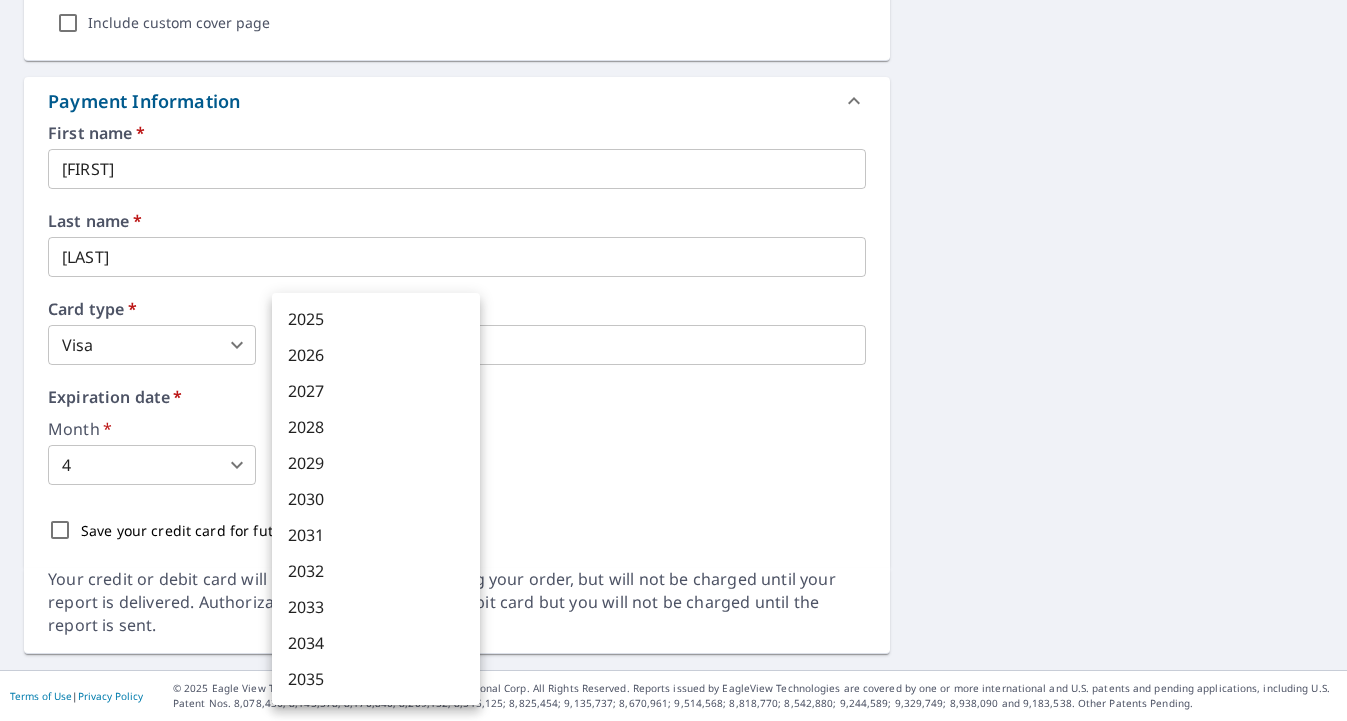 click on "2026" at bounding box center (376, 355) 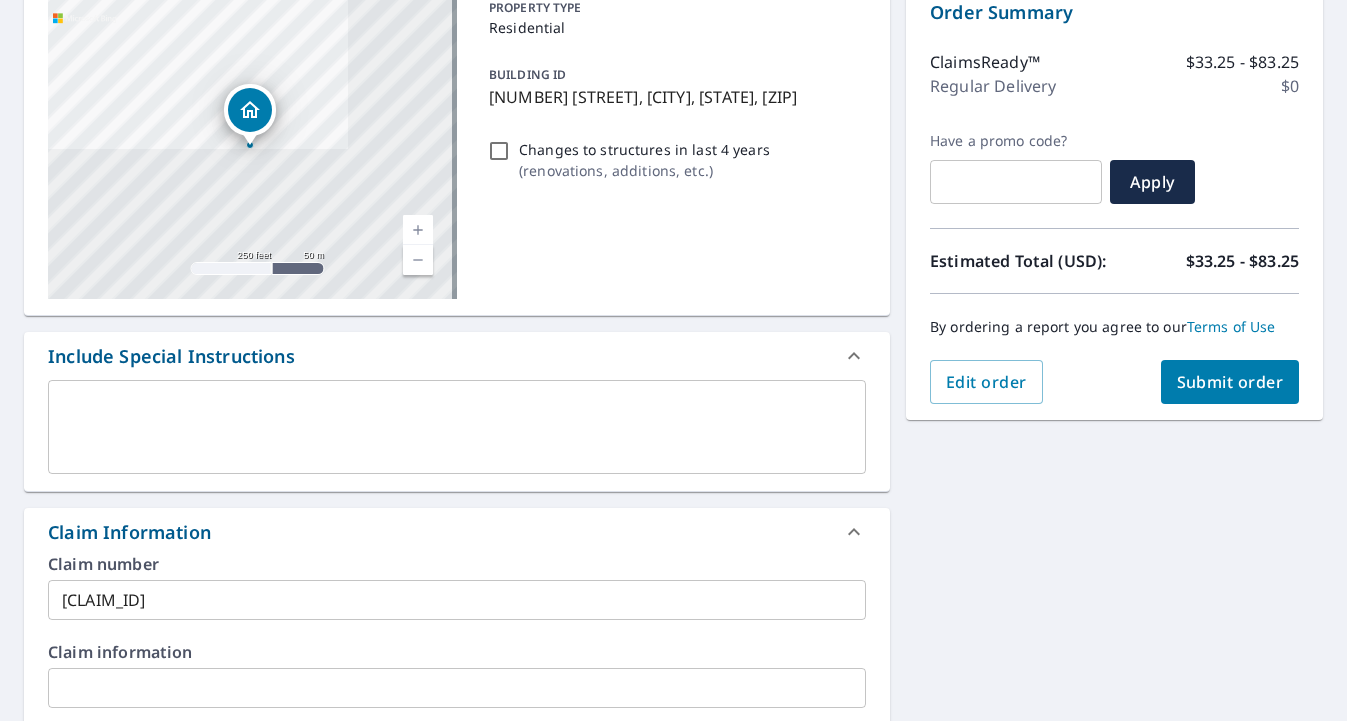 scroll, scrollTop: 145, scrollLeft: 0, axis: vertical 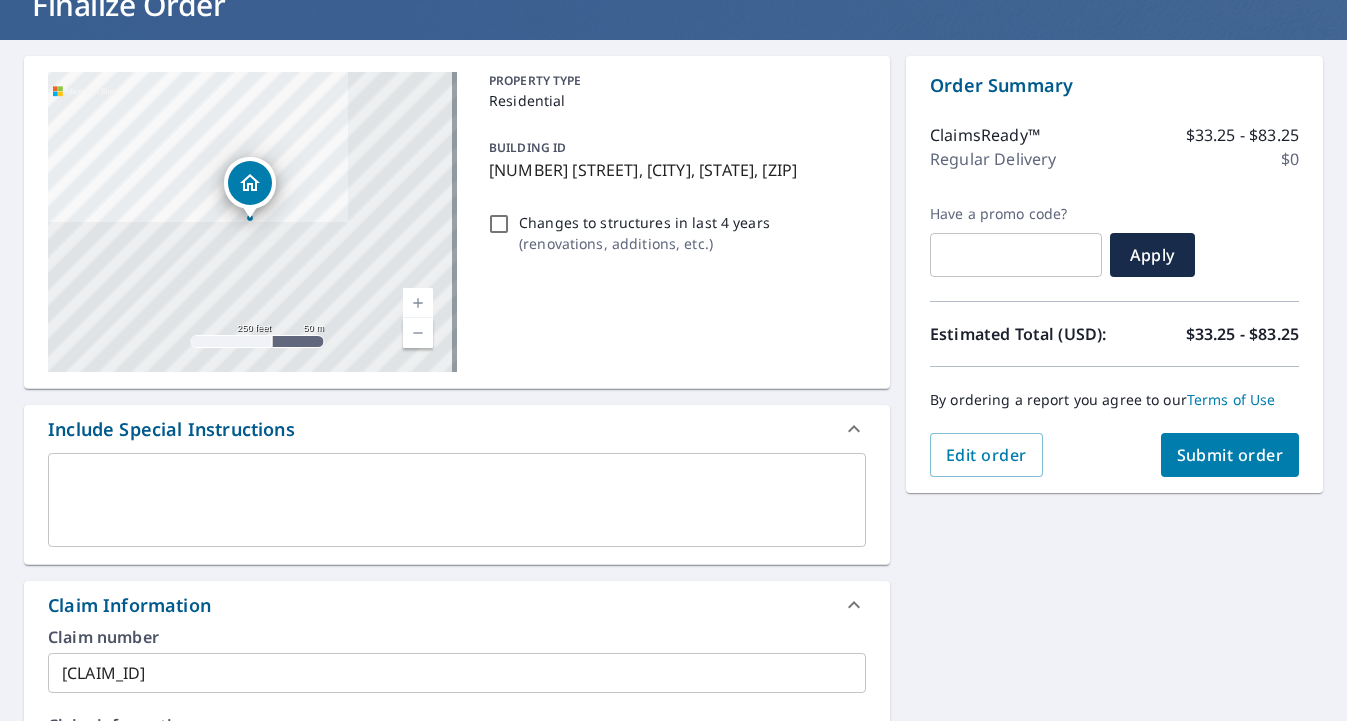 click on "Submit order" at bounding box center (1230, 455) 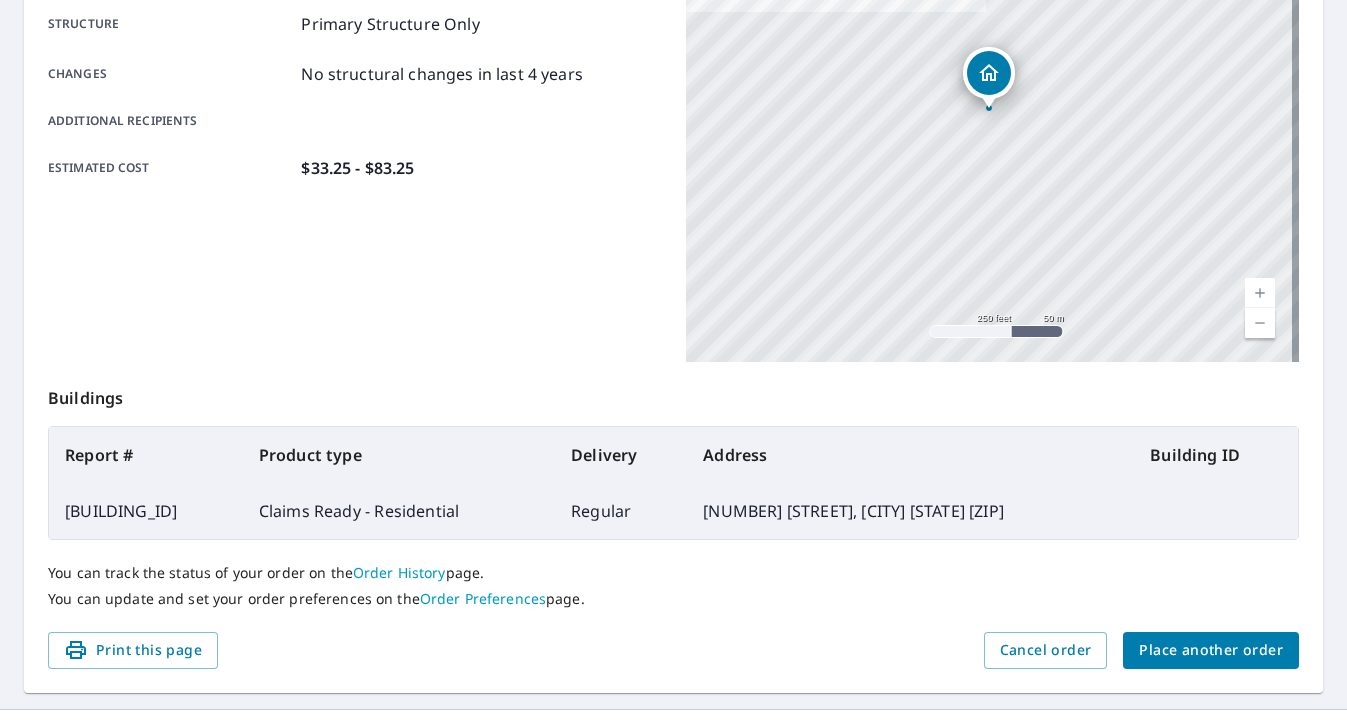 scroll, scrollTop: 456, scrollLeft: 0, axis: vertical 